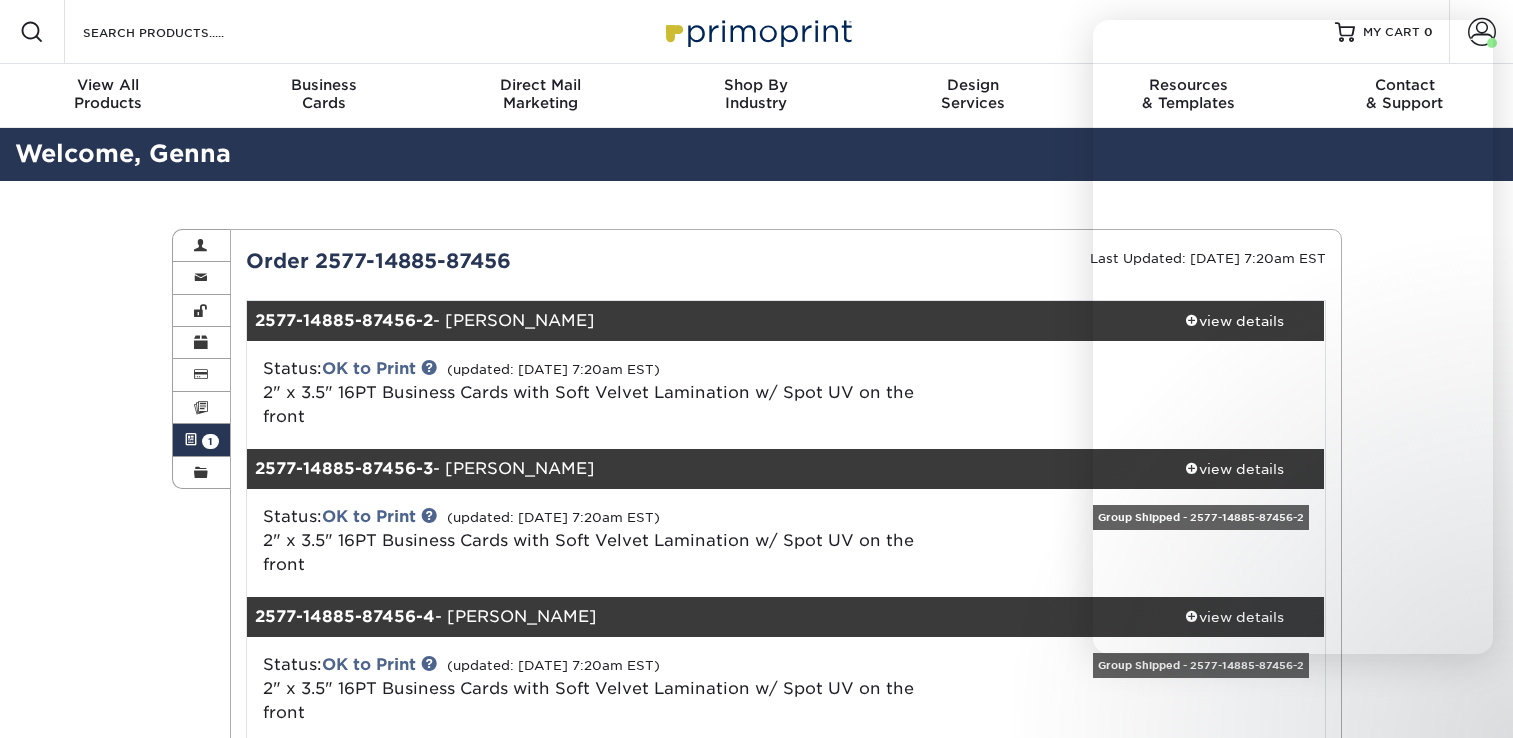 scroll, scrollTop: 0, scrollLeft: 0, axis: both 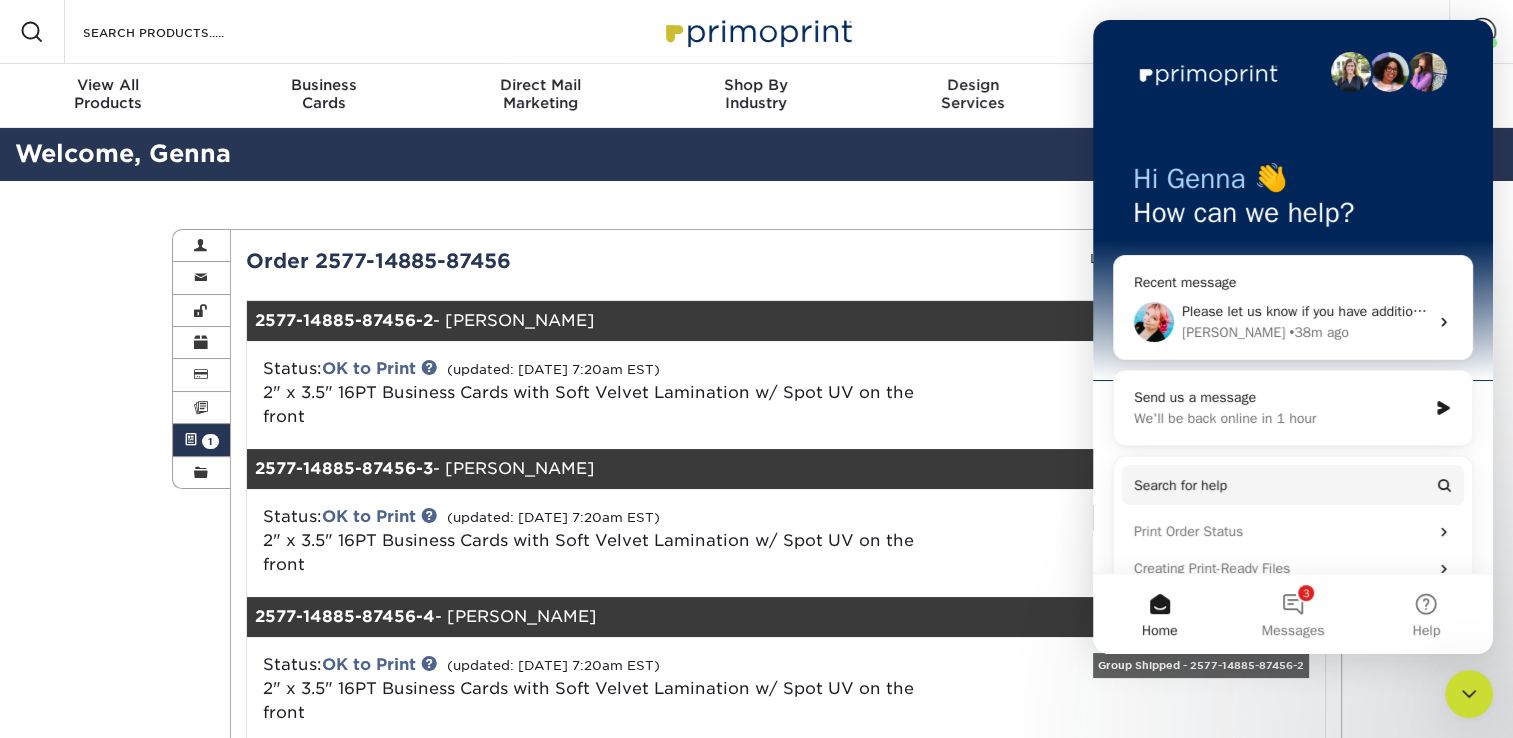 click on "Please let us know if you have additional questions or need further assistance. Have a wonderful day!" at bounding box center (1493, 311) 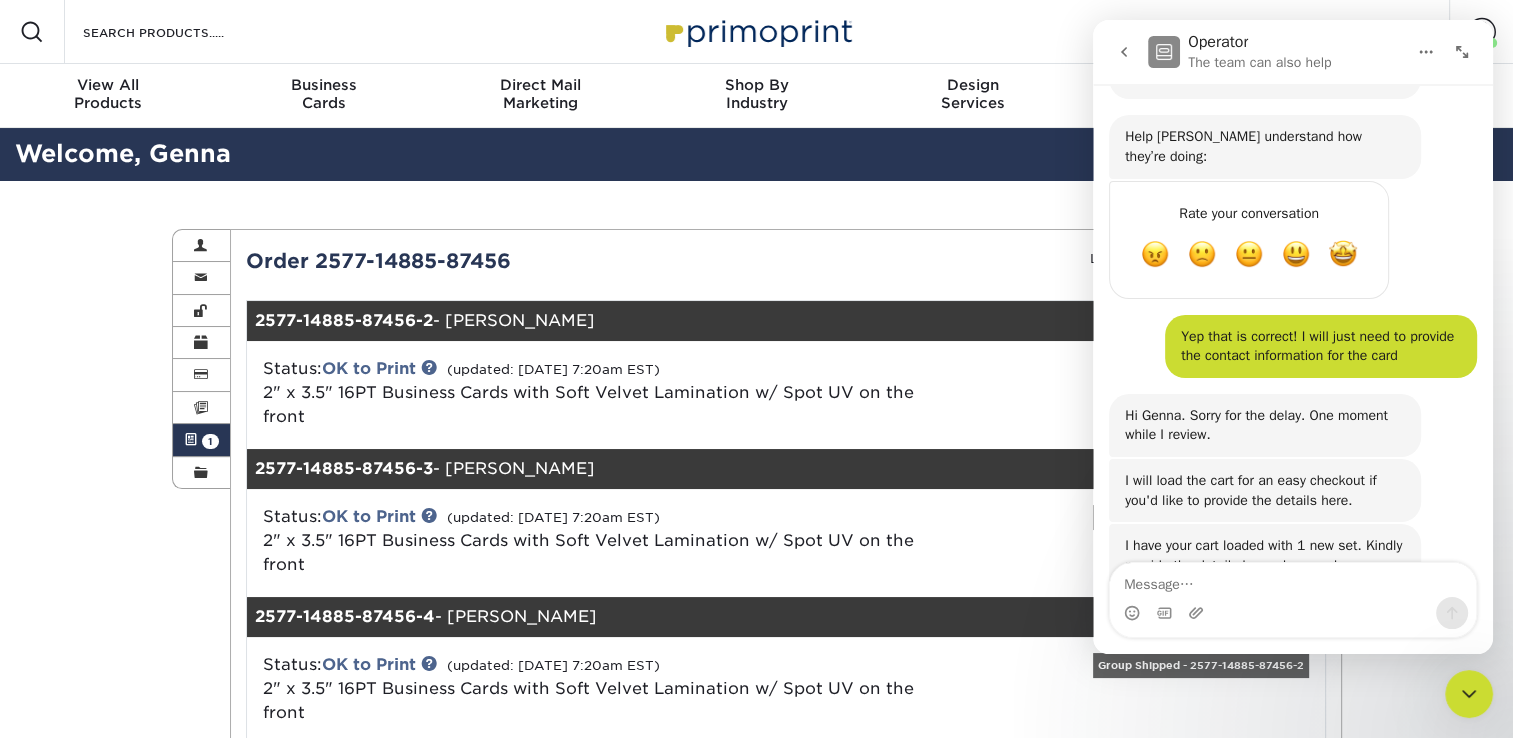 scroll, scrollTop: 1305, scrollLeft: 0, axis: vertical 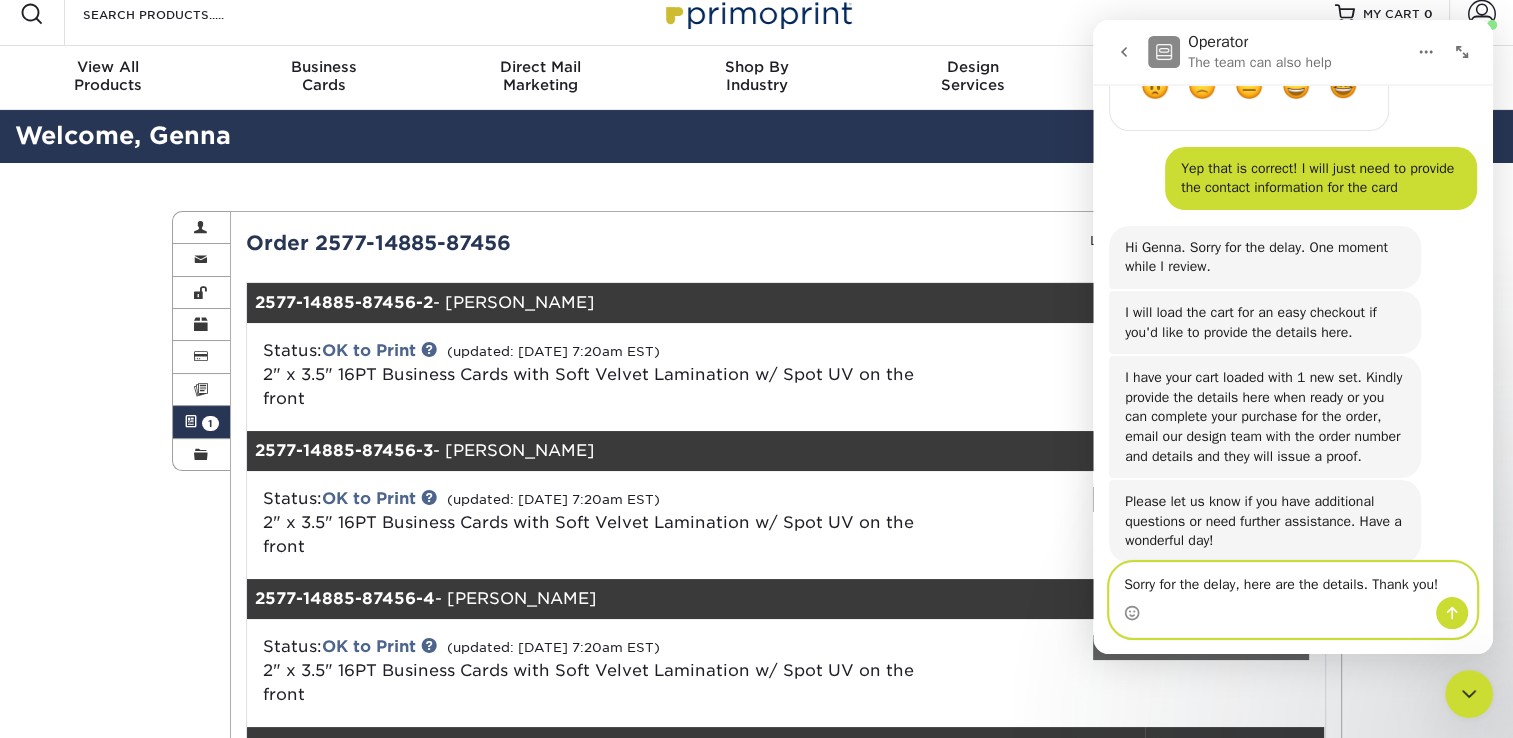 type on "Sorry for the delay, here are the details. Thank you!" 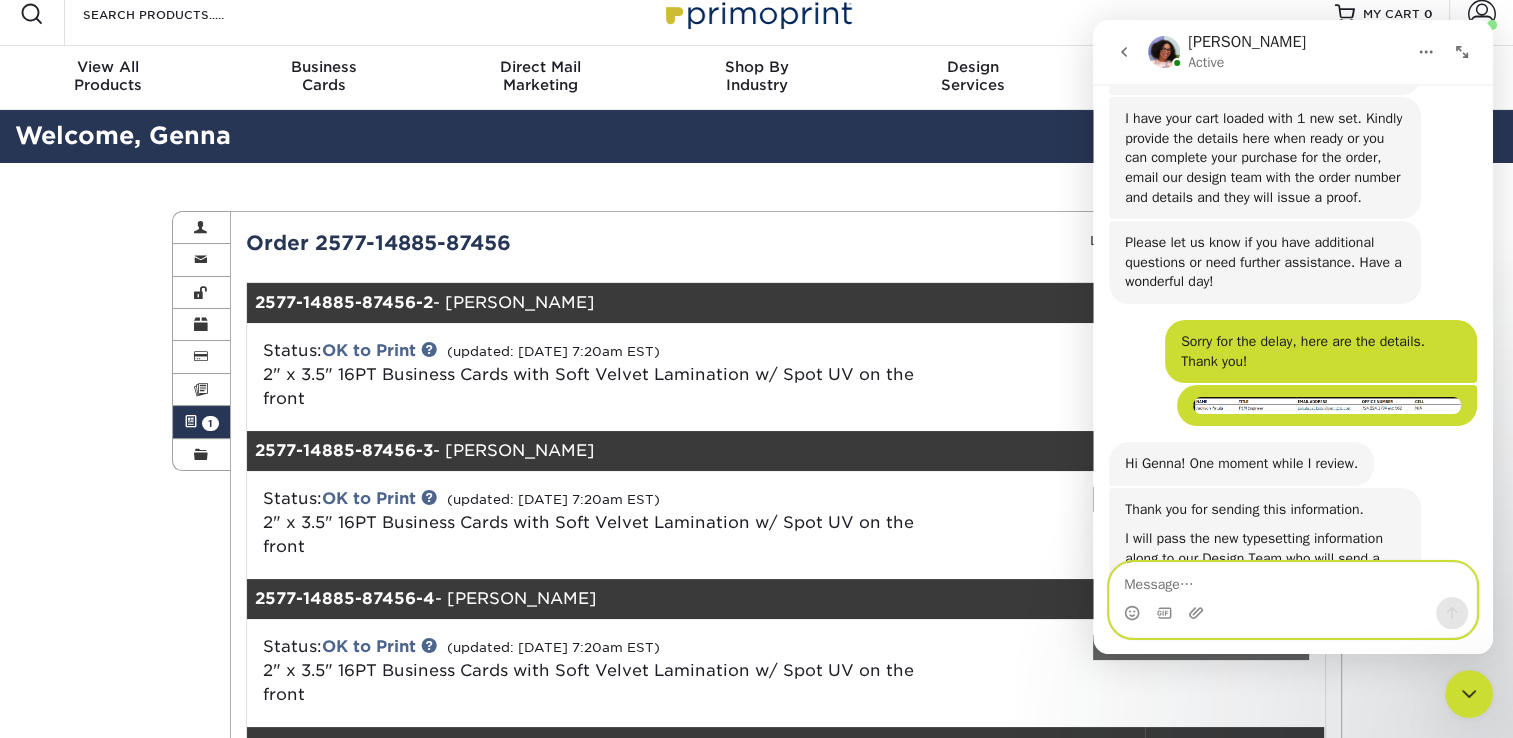scroll, scrollTop: 1621, scrollLeft: 0, axis: vertical 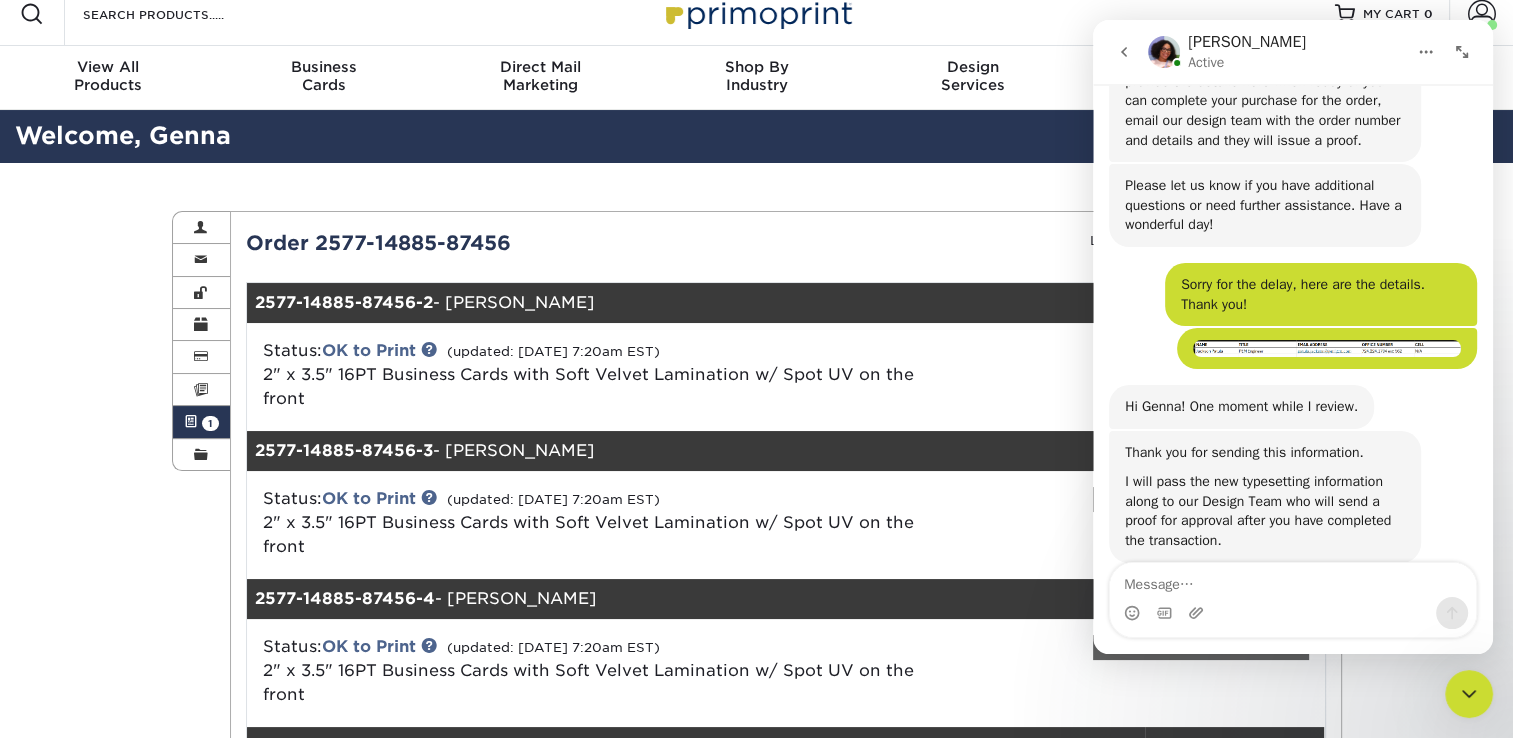 click on "Thank you for sending this information.    I will pass the new typesetting information along to our Design Team who will send a proof for approval after you have completed the transaction.  [PERSON_NAME]    •   Just now" at bounding box center (1293, 519) 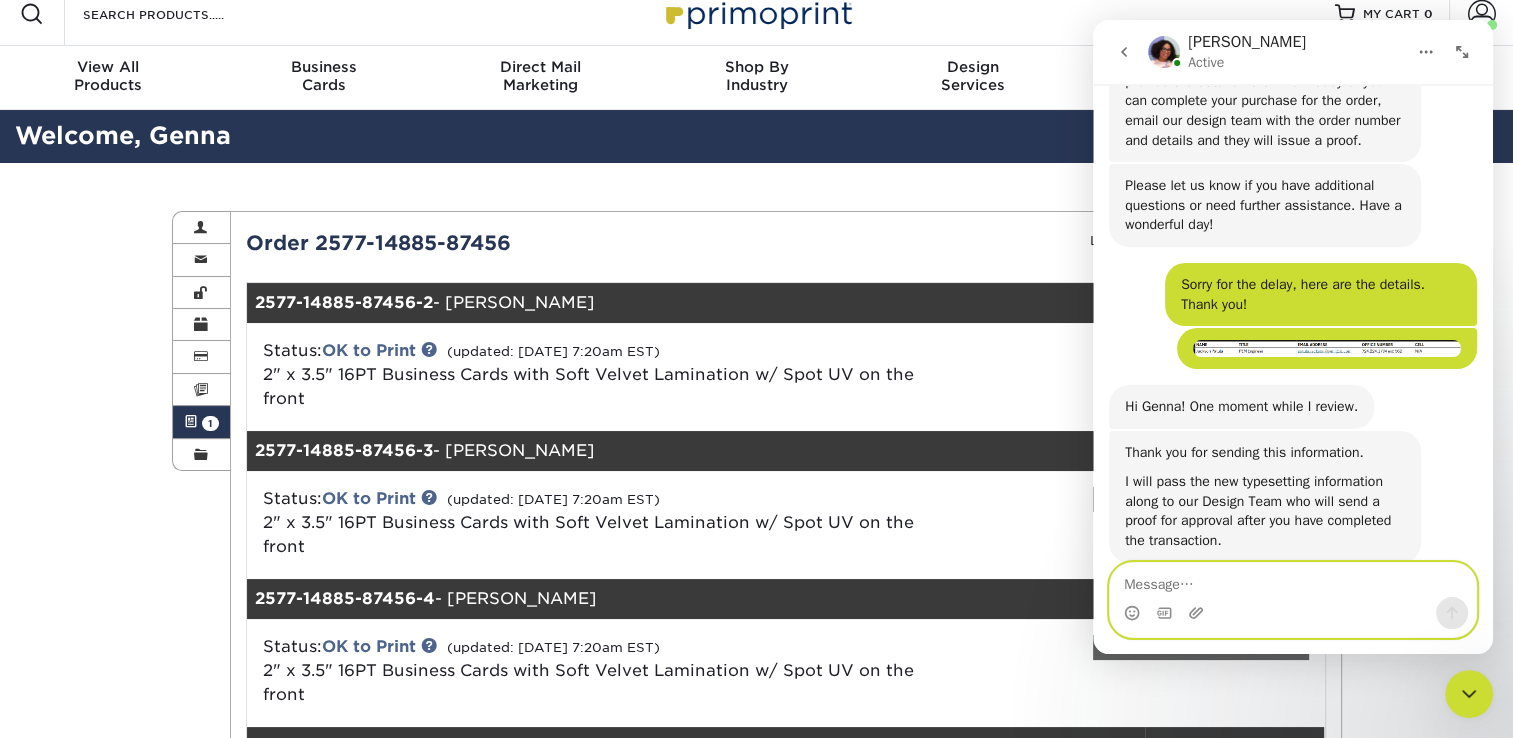 click at bounding box center [1293, 580] 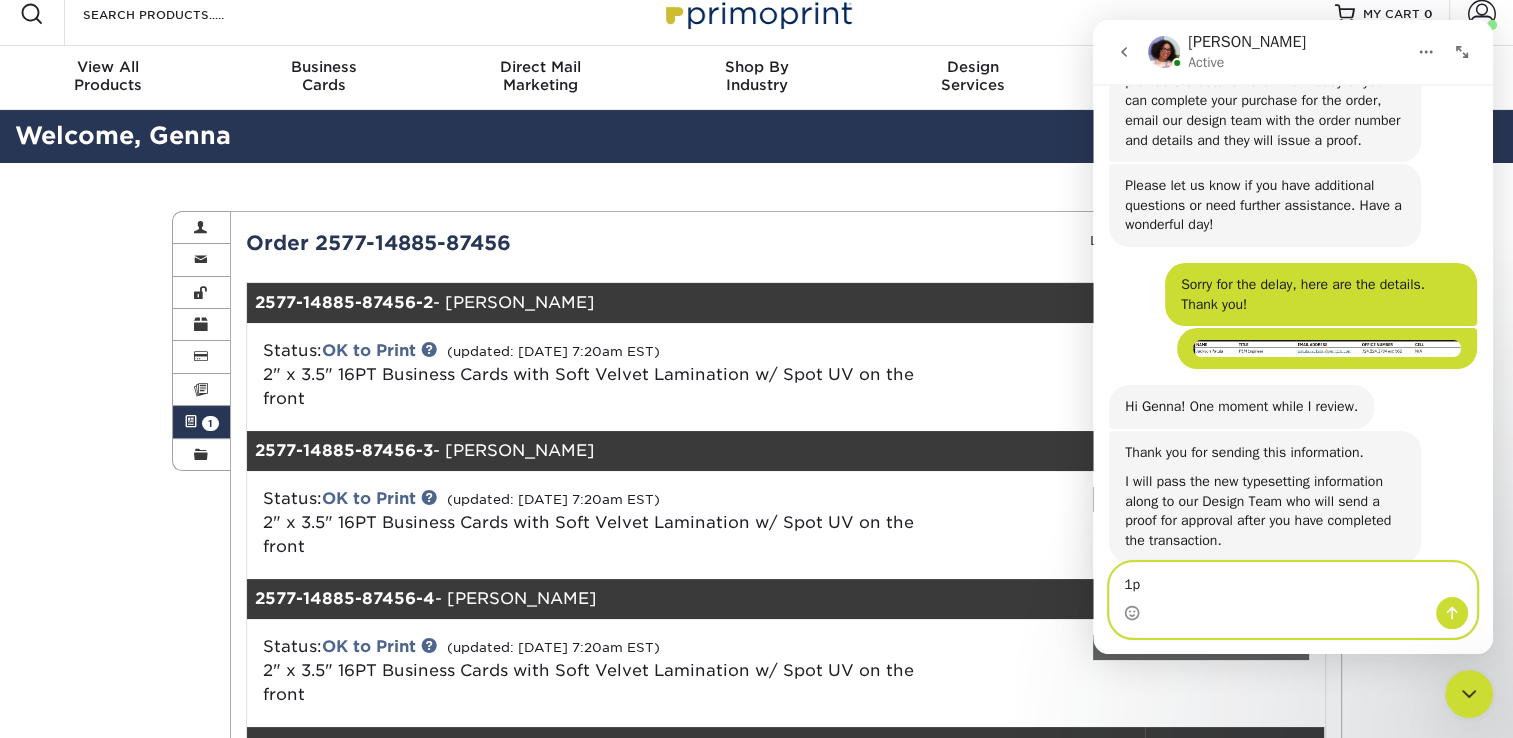 type on "1" 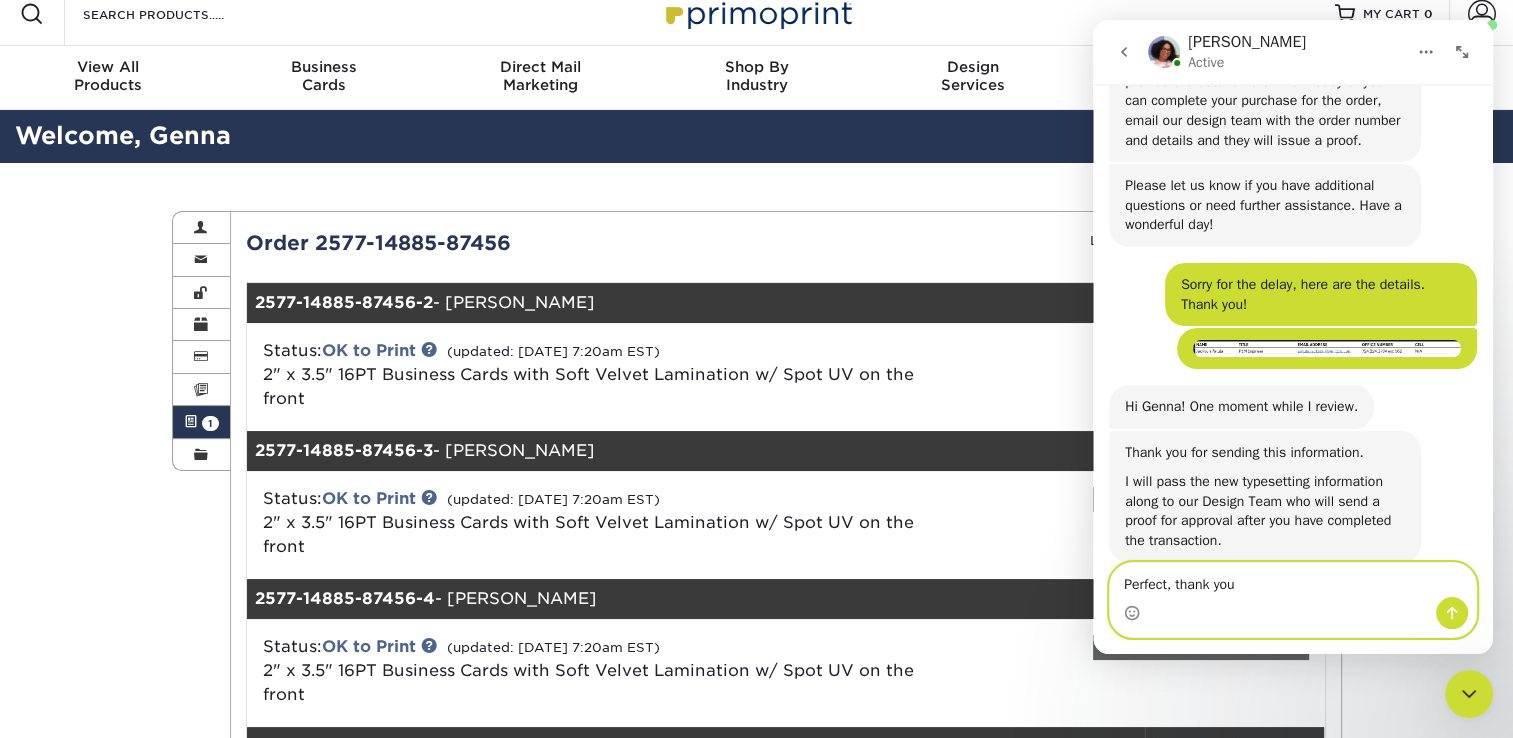 type on "Perfect, thank you!" 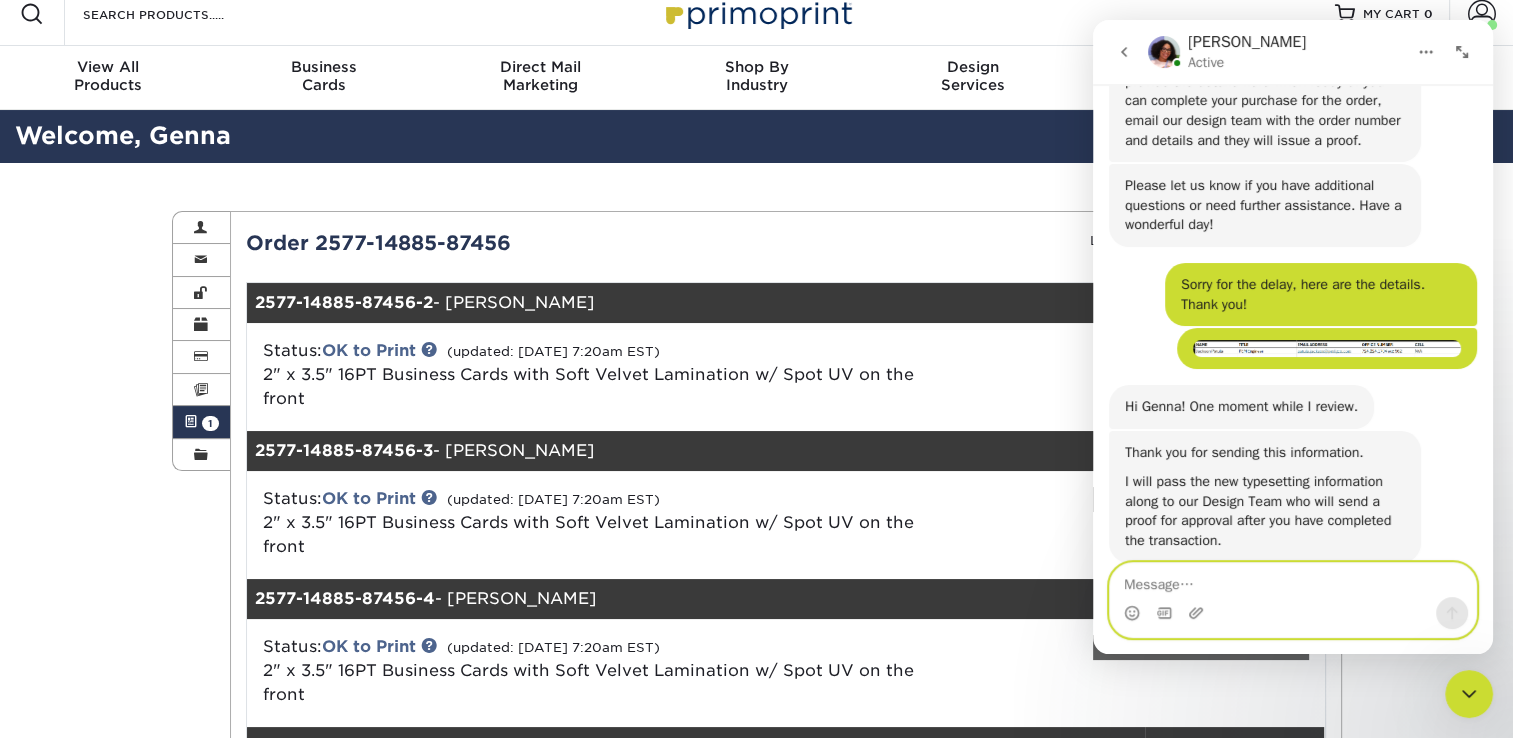scroll, scrollTop: 1680, scrollLeft: 0, axis: vertical 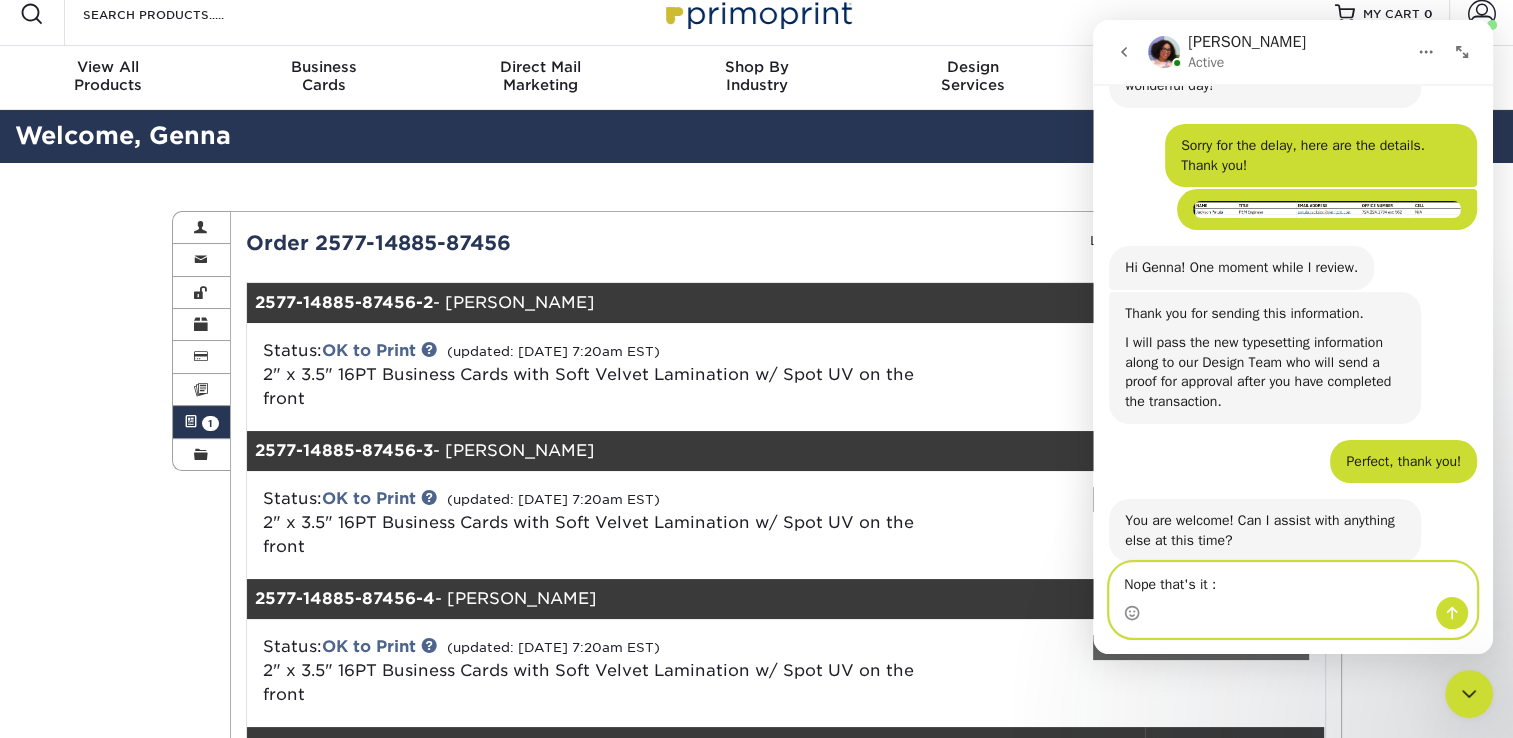 type on "Nope that's it :)" 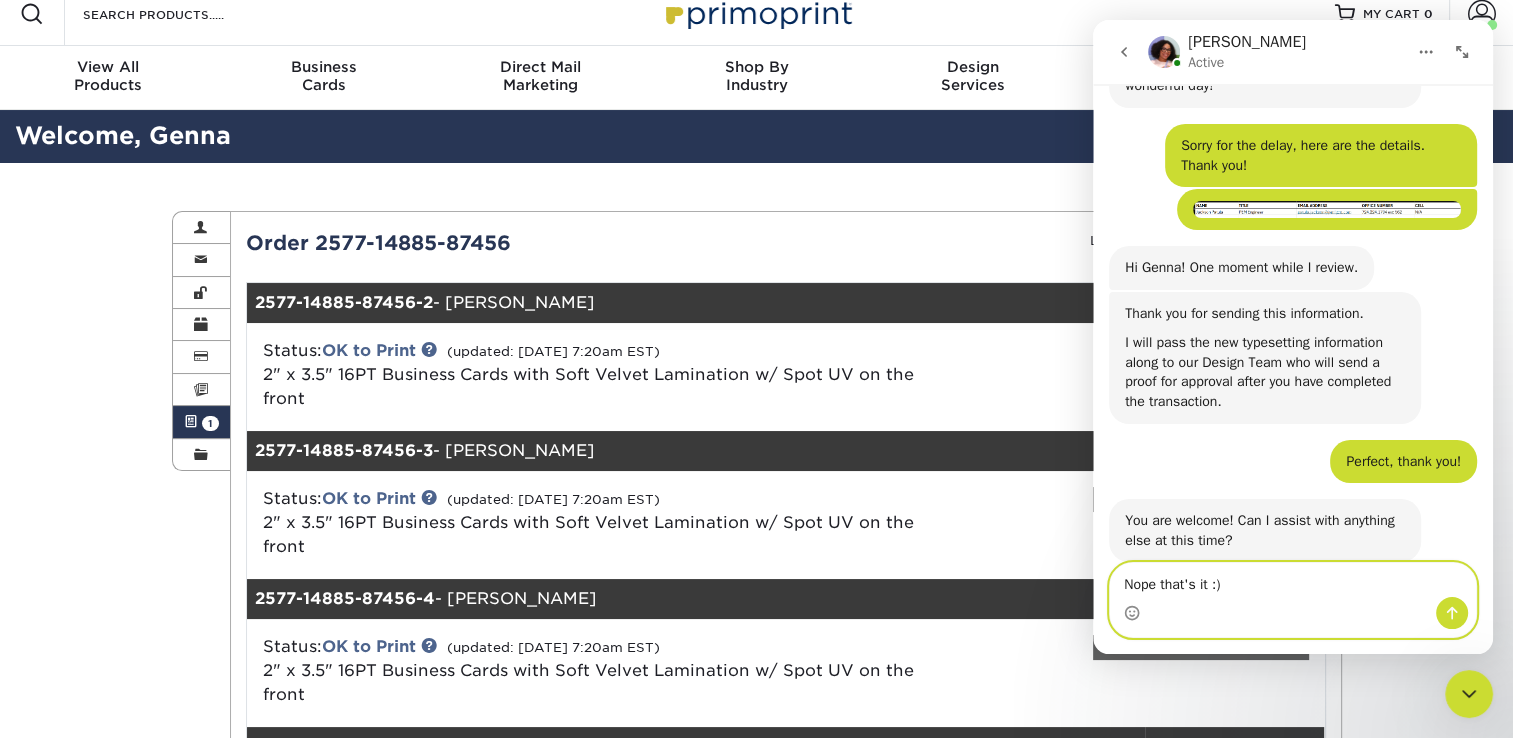 type 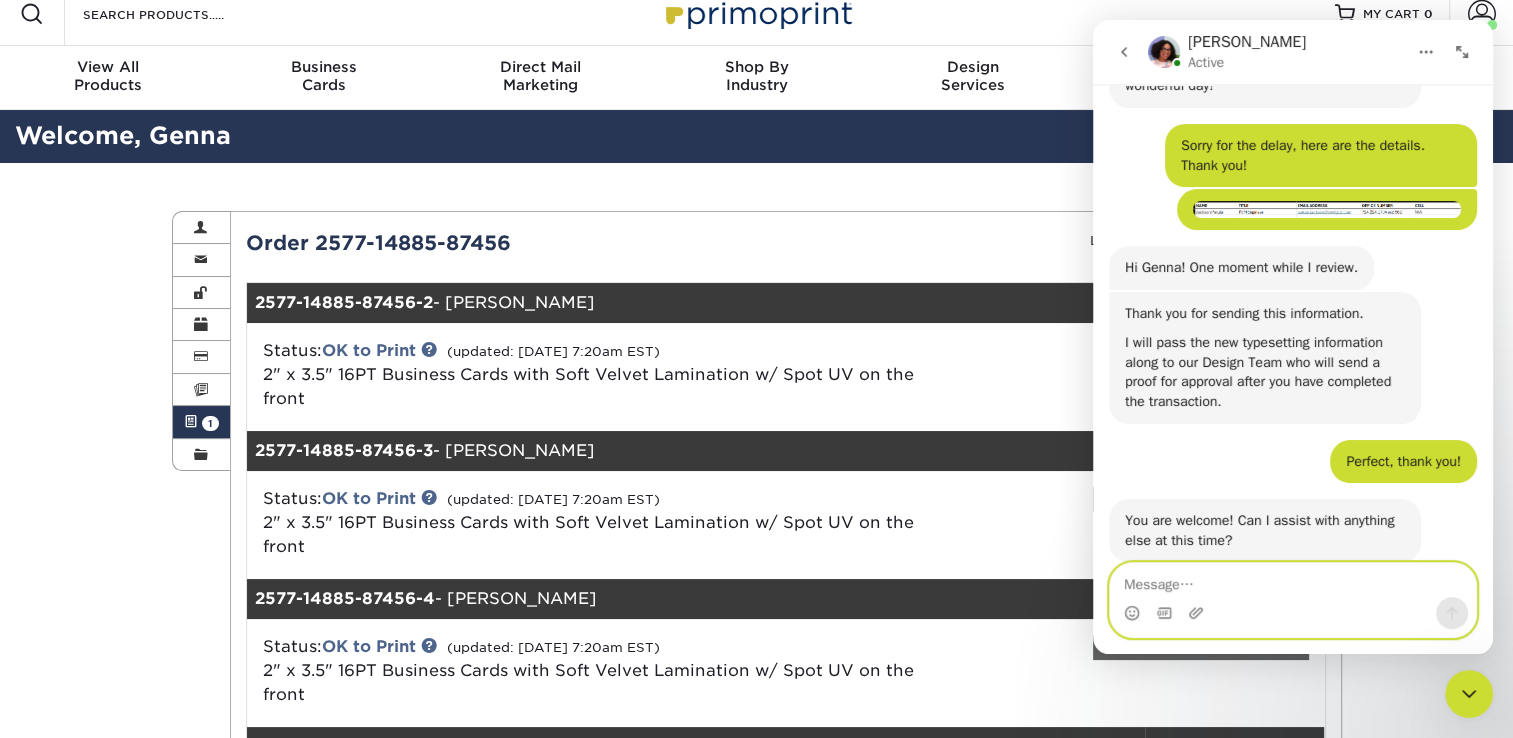 scroll, scrollTop: 1820, scrollLeft: 0, axis: vertical 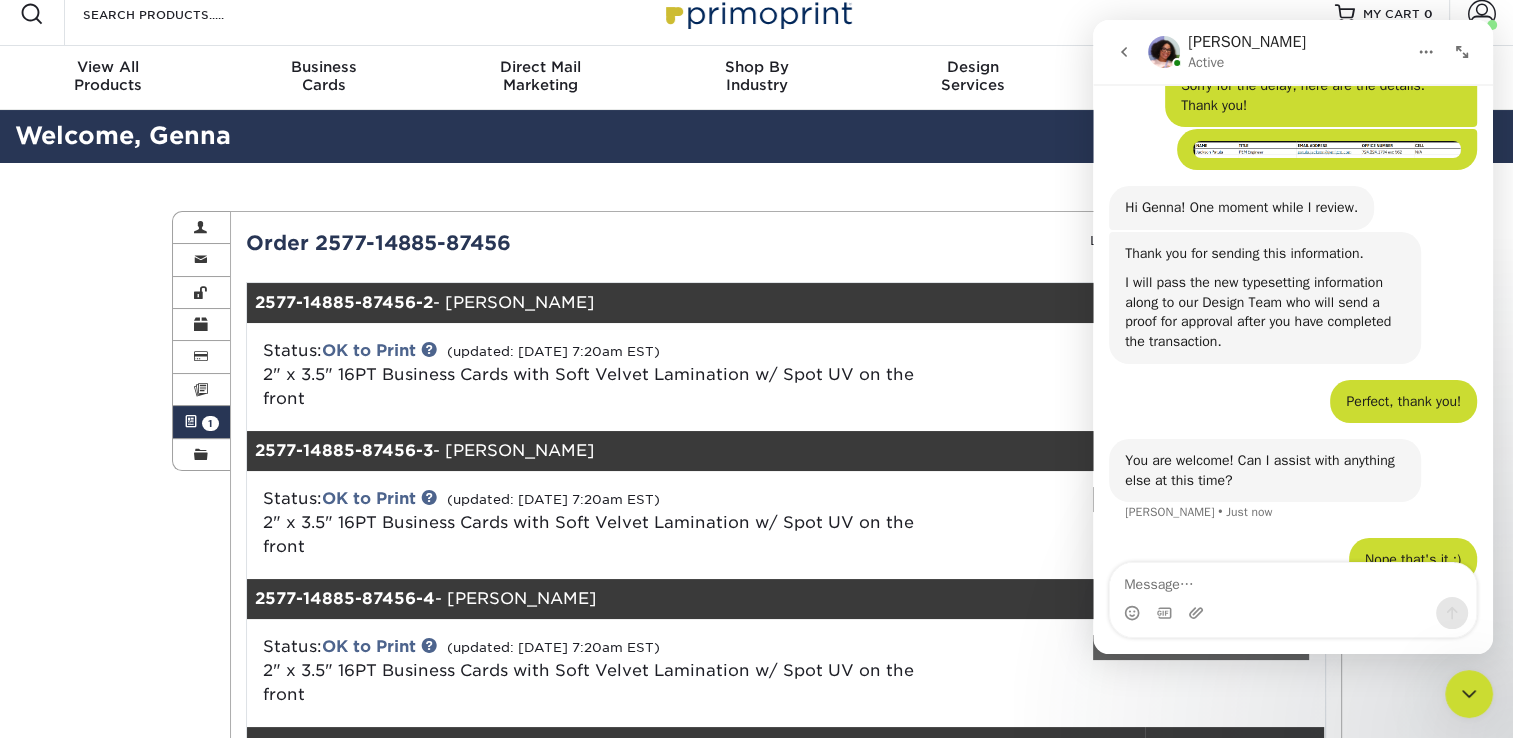 click at bounding box center (1462, 52) 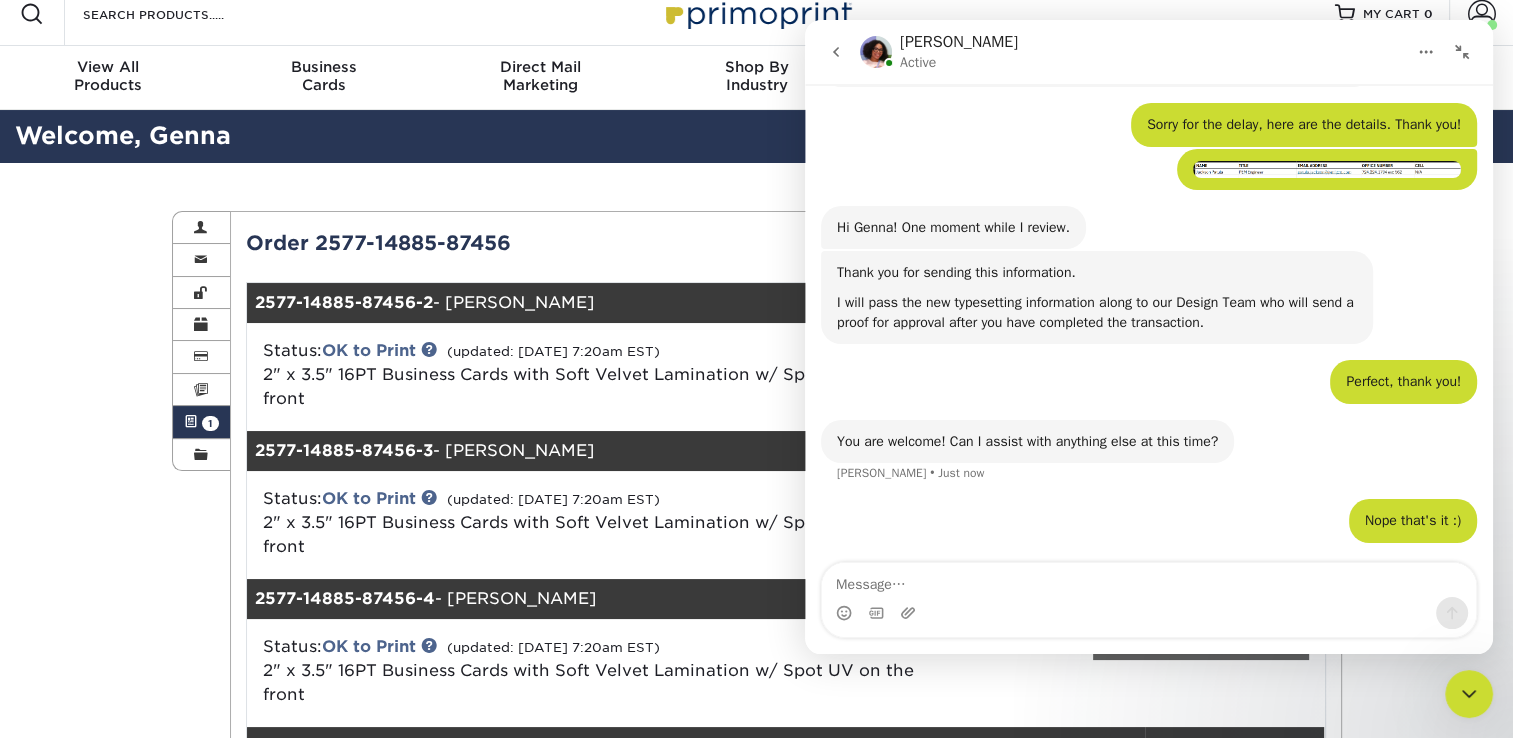 click 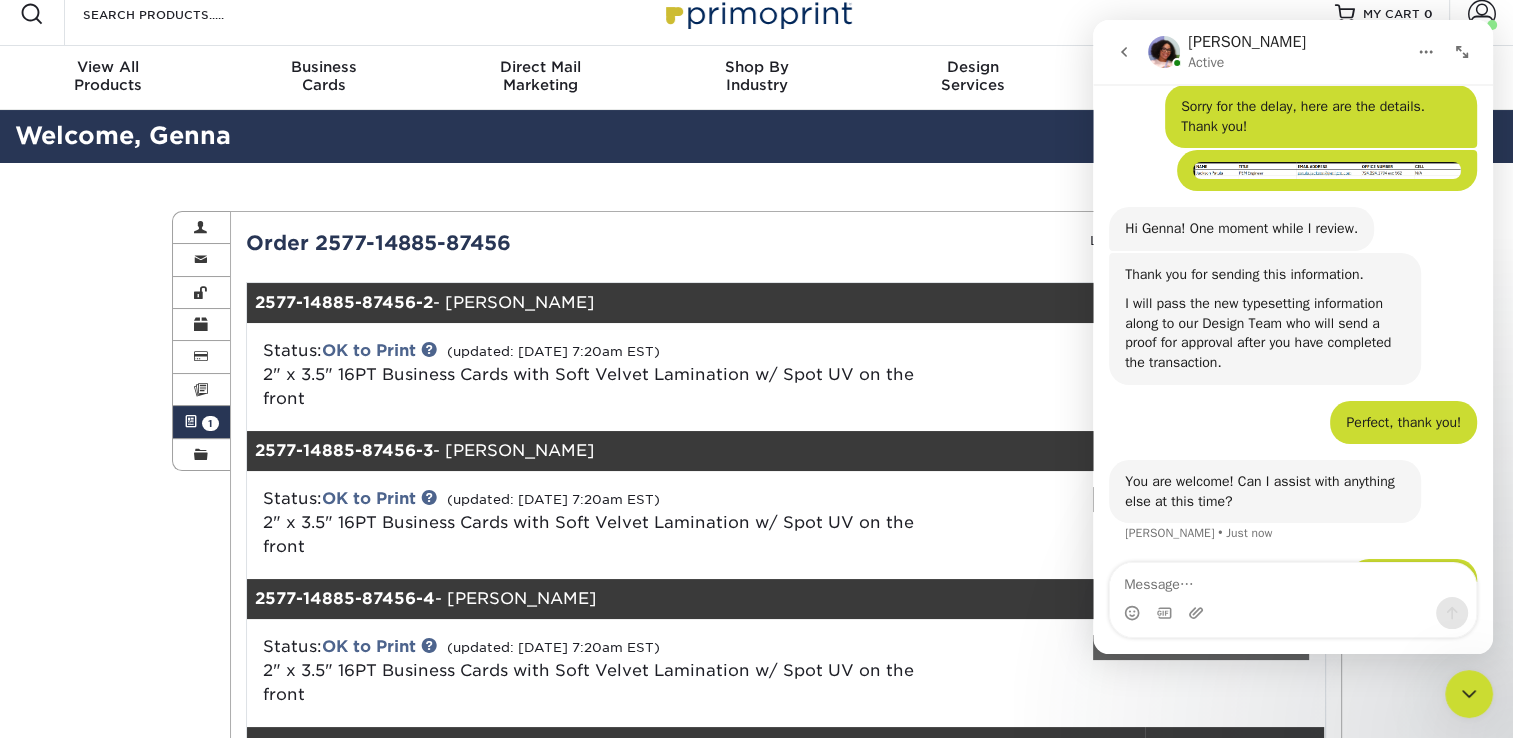 scroll, scrollTop: 1820, scrollLeft: 0, axis: vertical 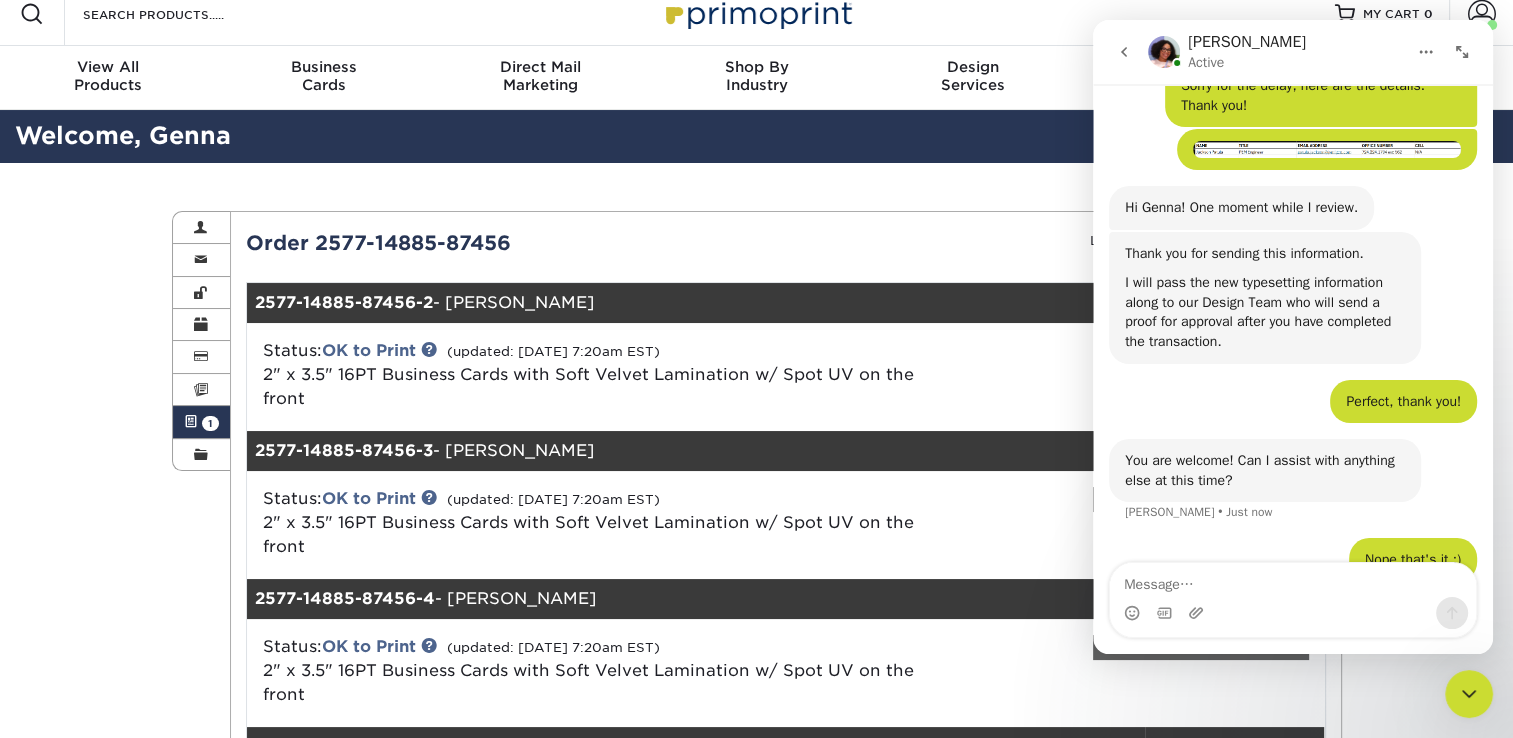 click 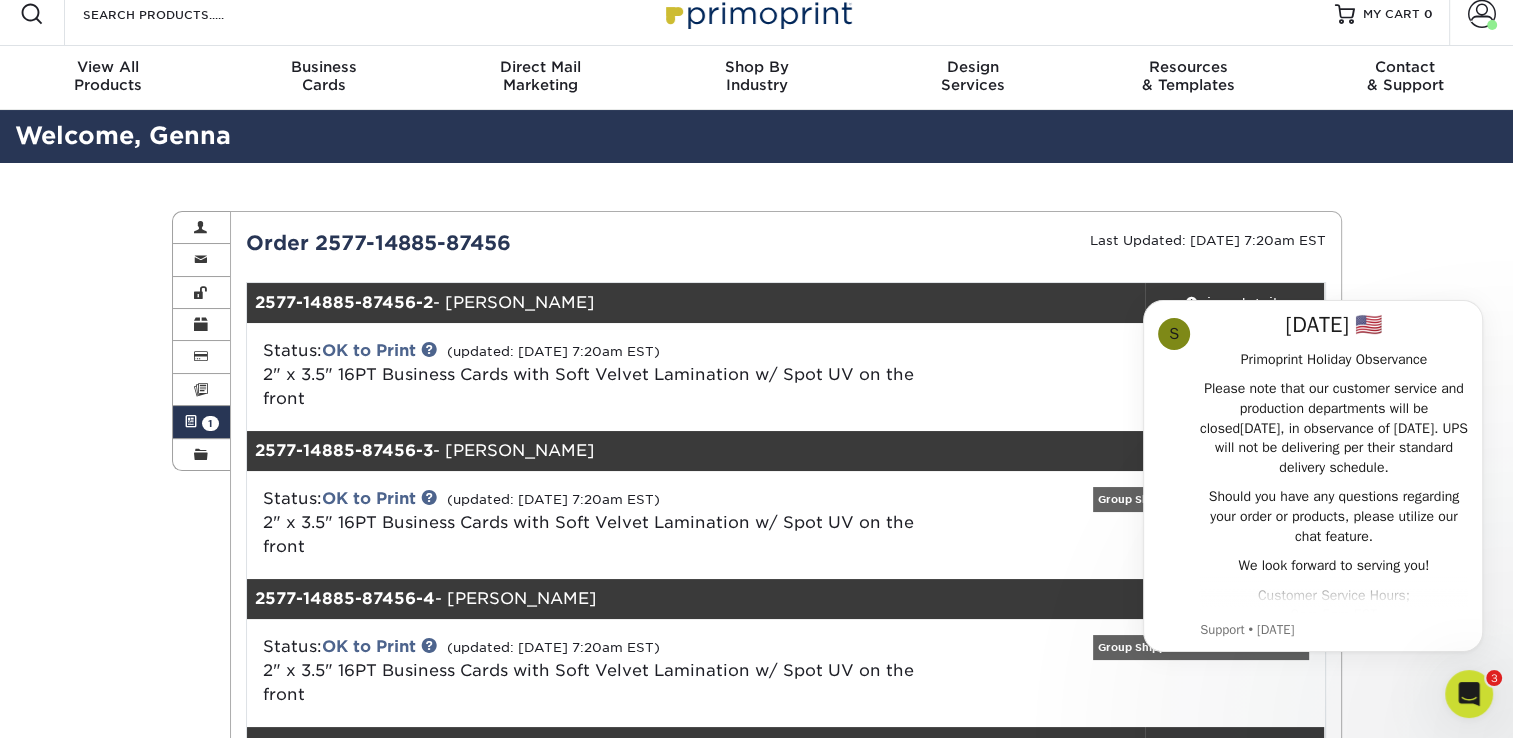 scroll, scrollTop: 0, scrollLeft: 0, axis: both 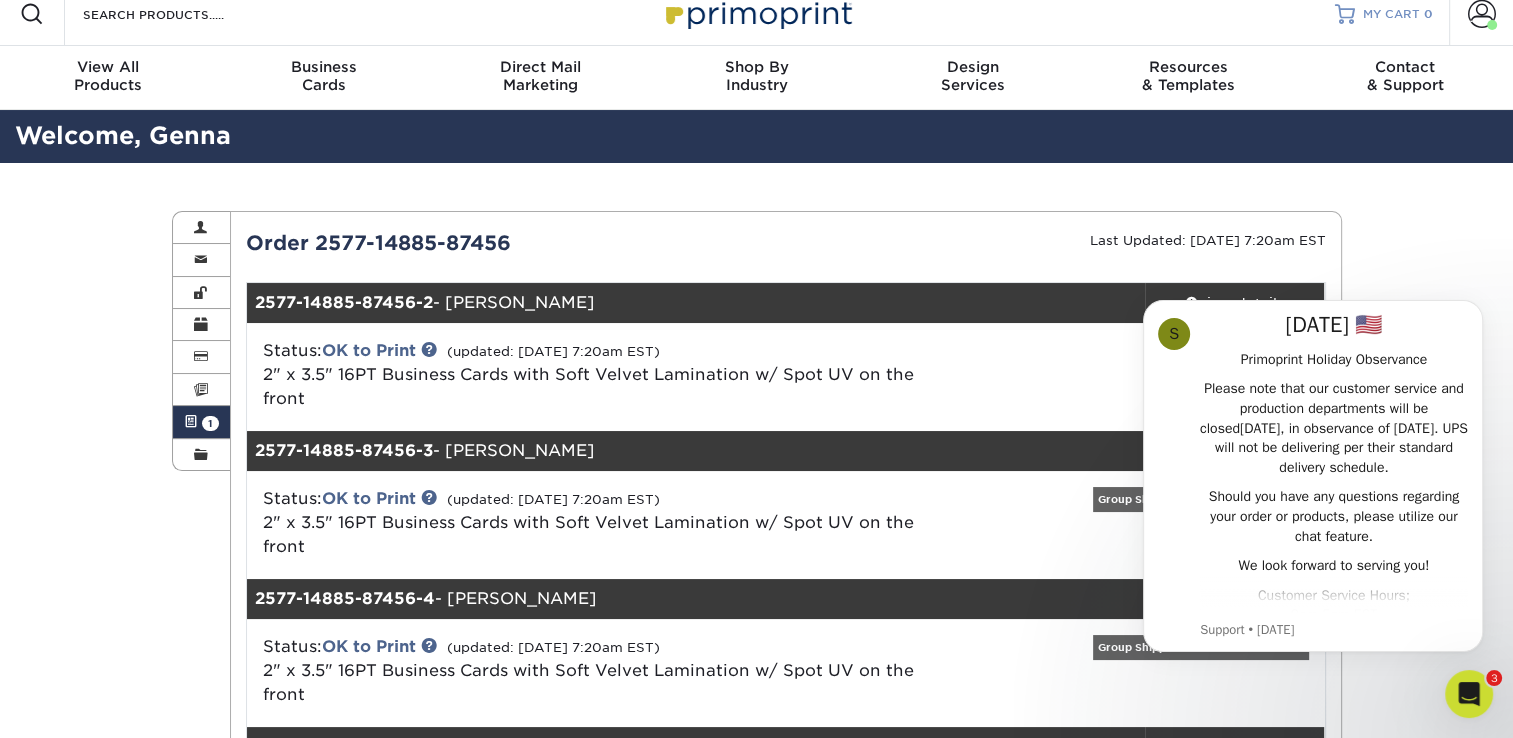 click on "MY CART   0" at bounding box center [1384, 14] 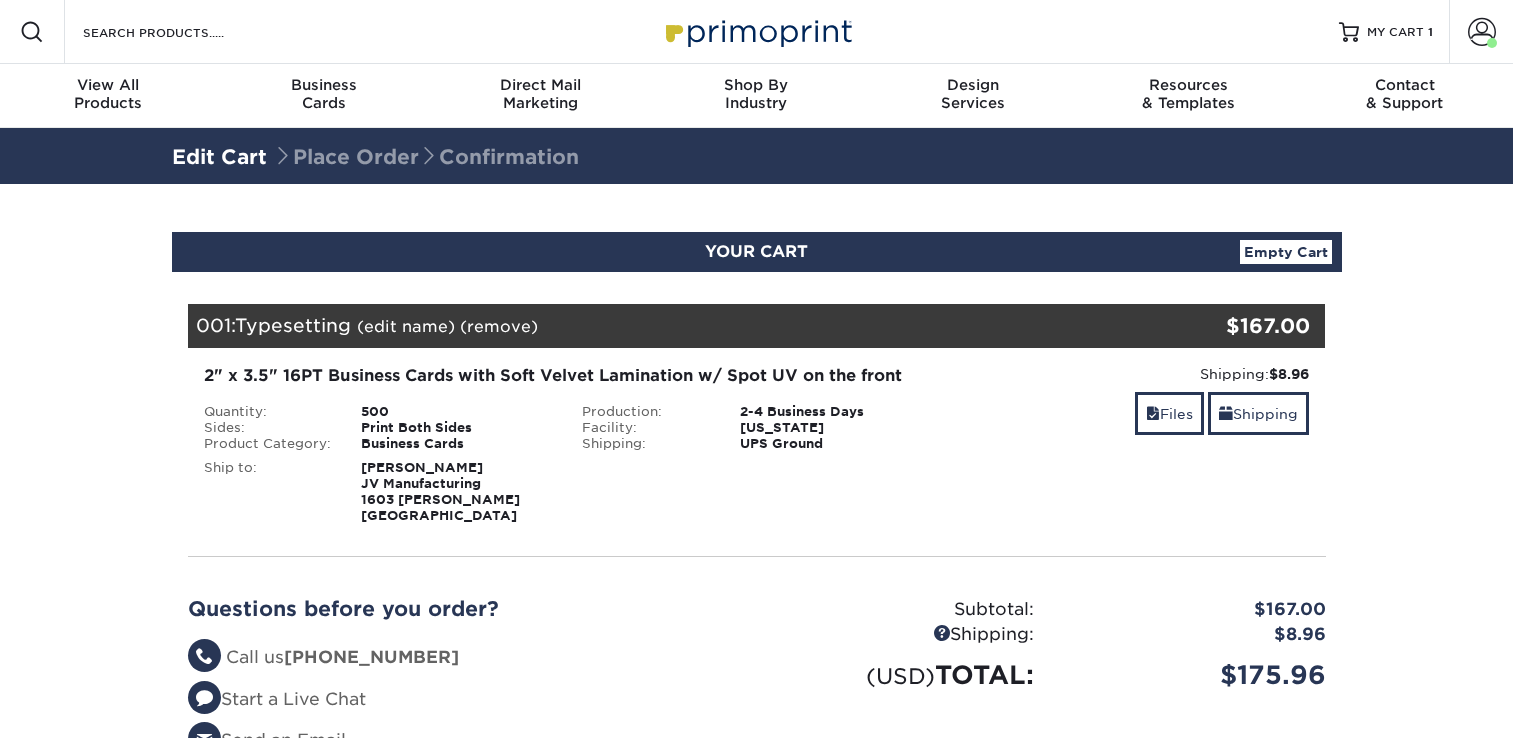 scroll, scrollTop: 0, scrollLeft: 0, axis: both 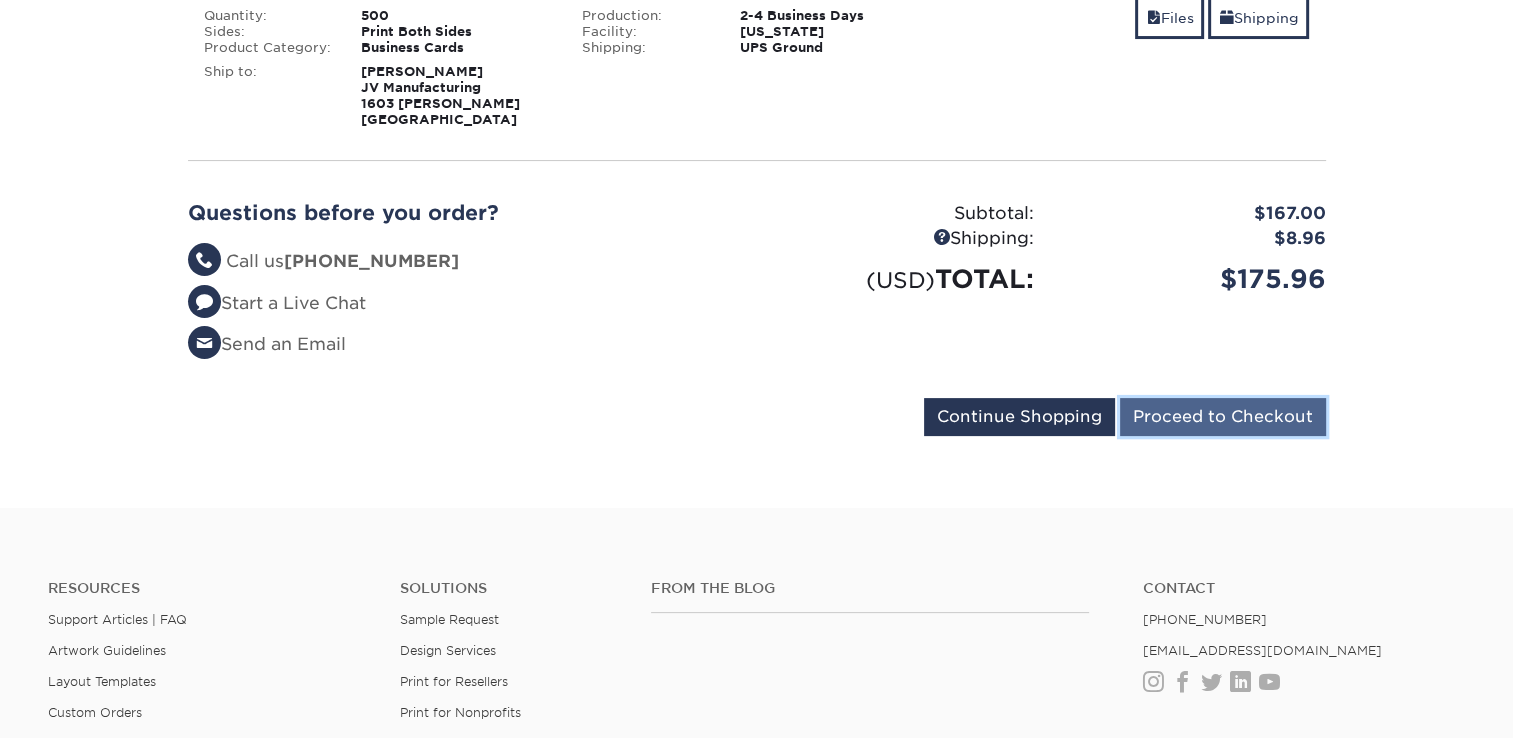 click on "Proceed to Checkout" at bounding box center [1223, 417] 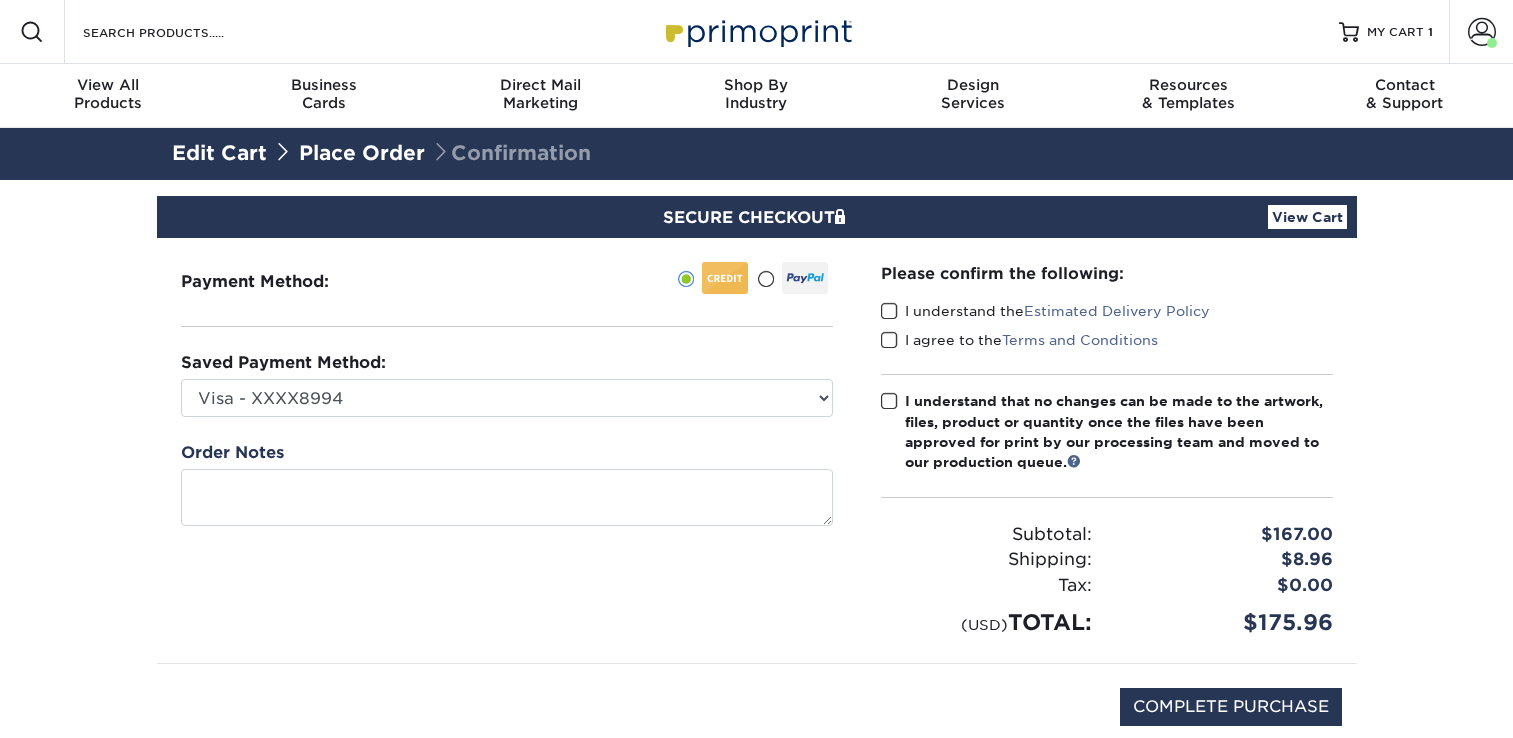 scroll, scrollTop: 0, scrollLeft: 0, axis: both 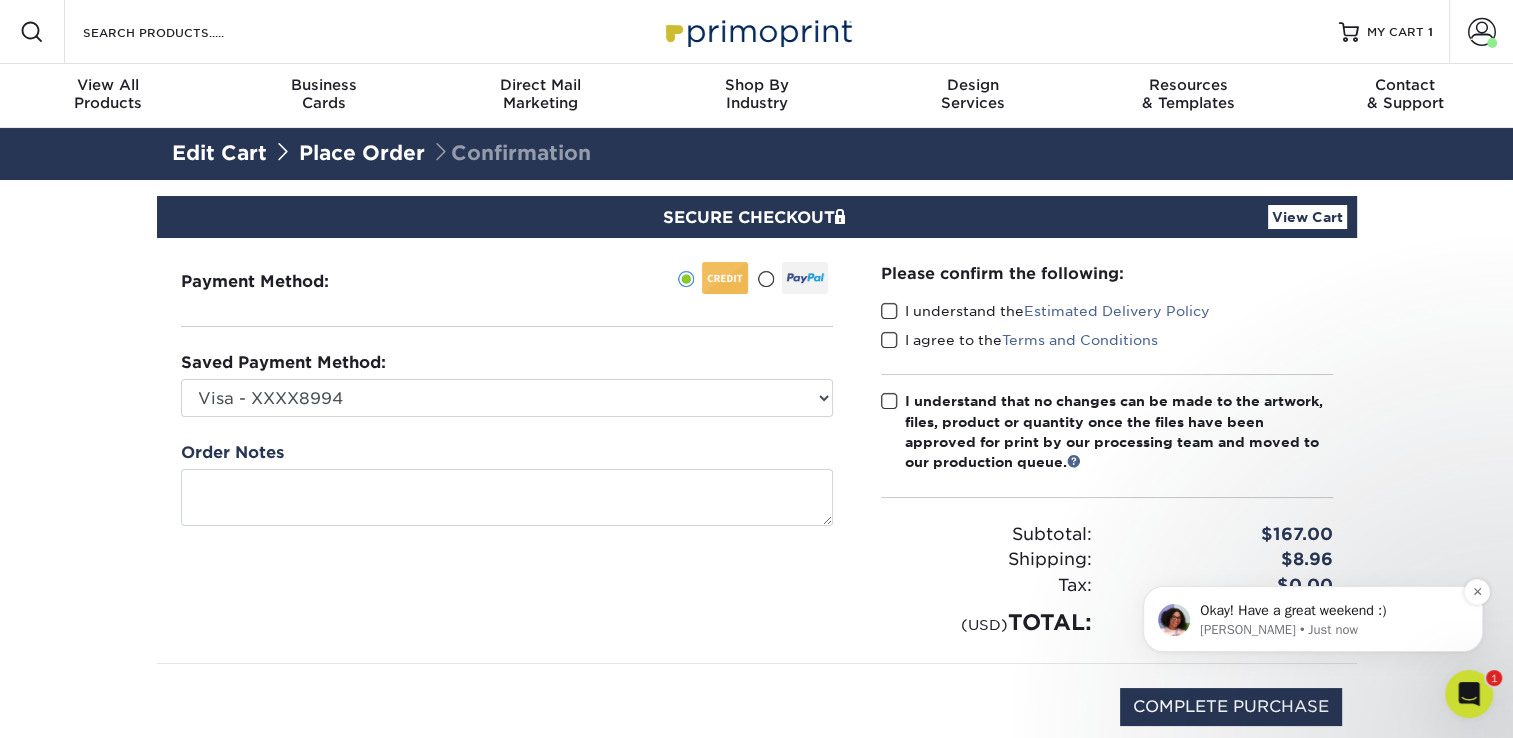 click on "Okay! Have a great weekend :)" at bounding box center (1329, 611) 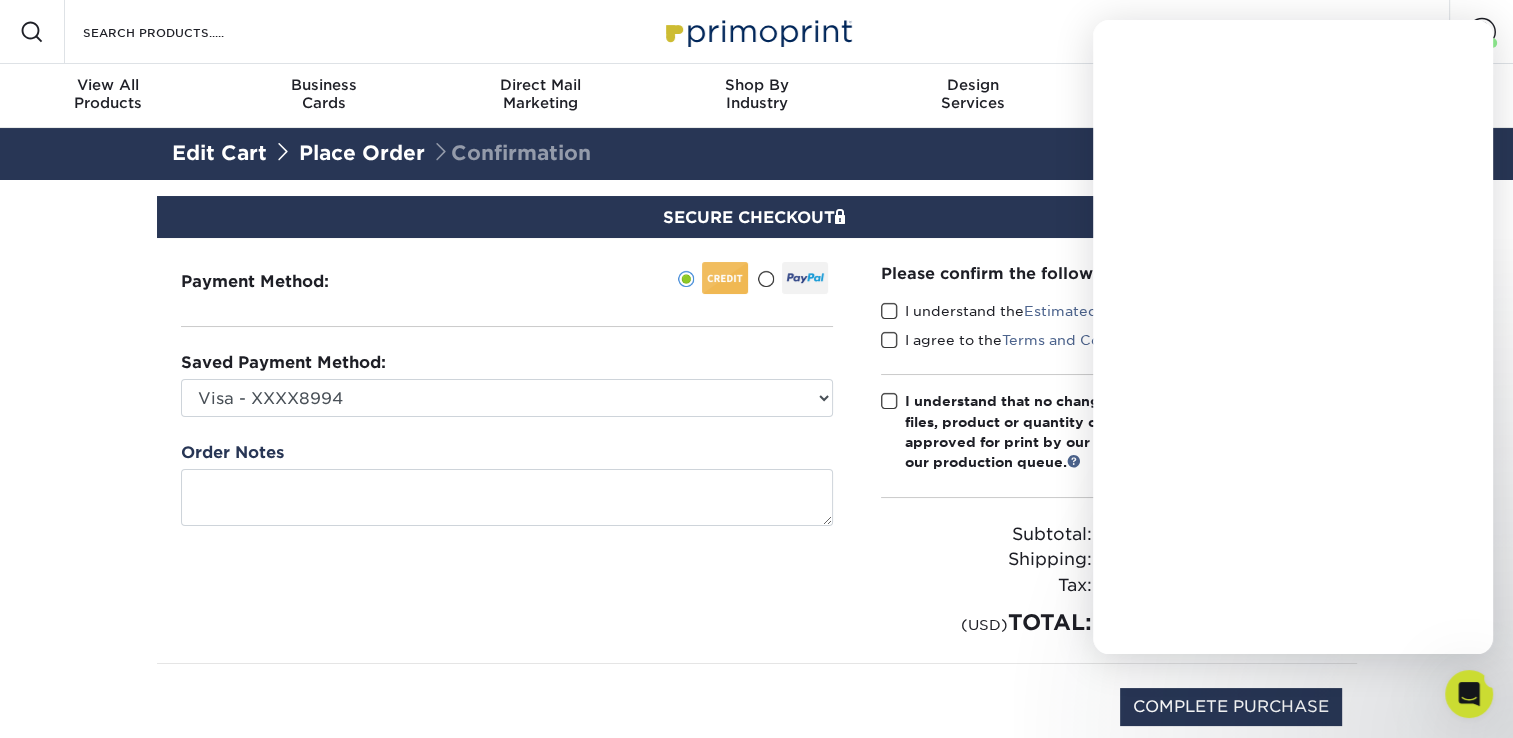 scroll, scrollTop: 0, scrollLeft: 0, axis: both 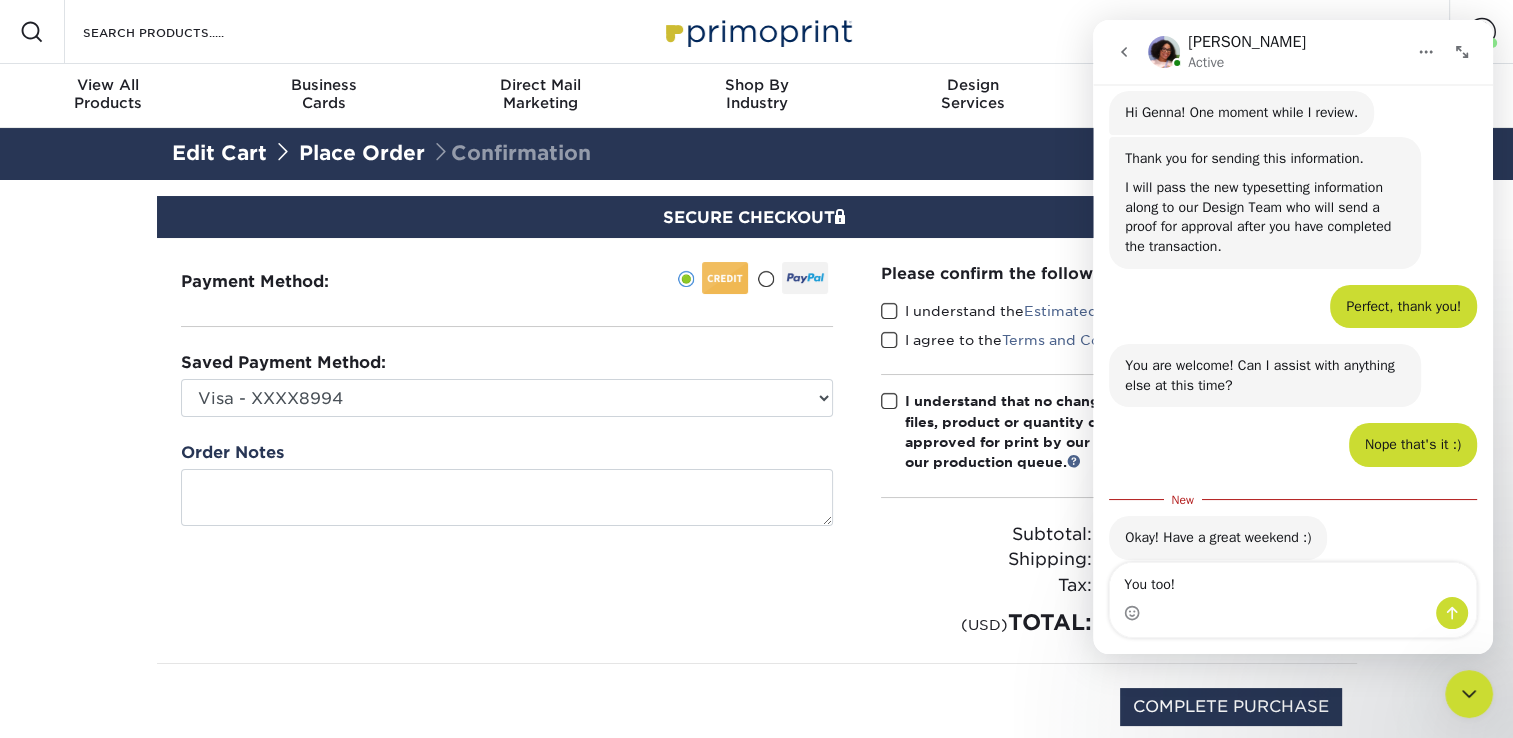 type on "You too!" 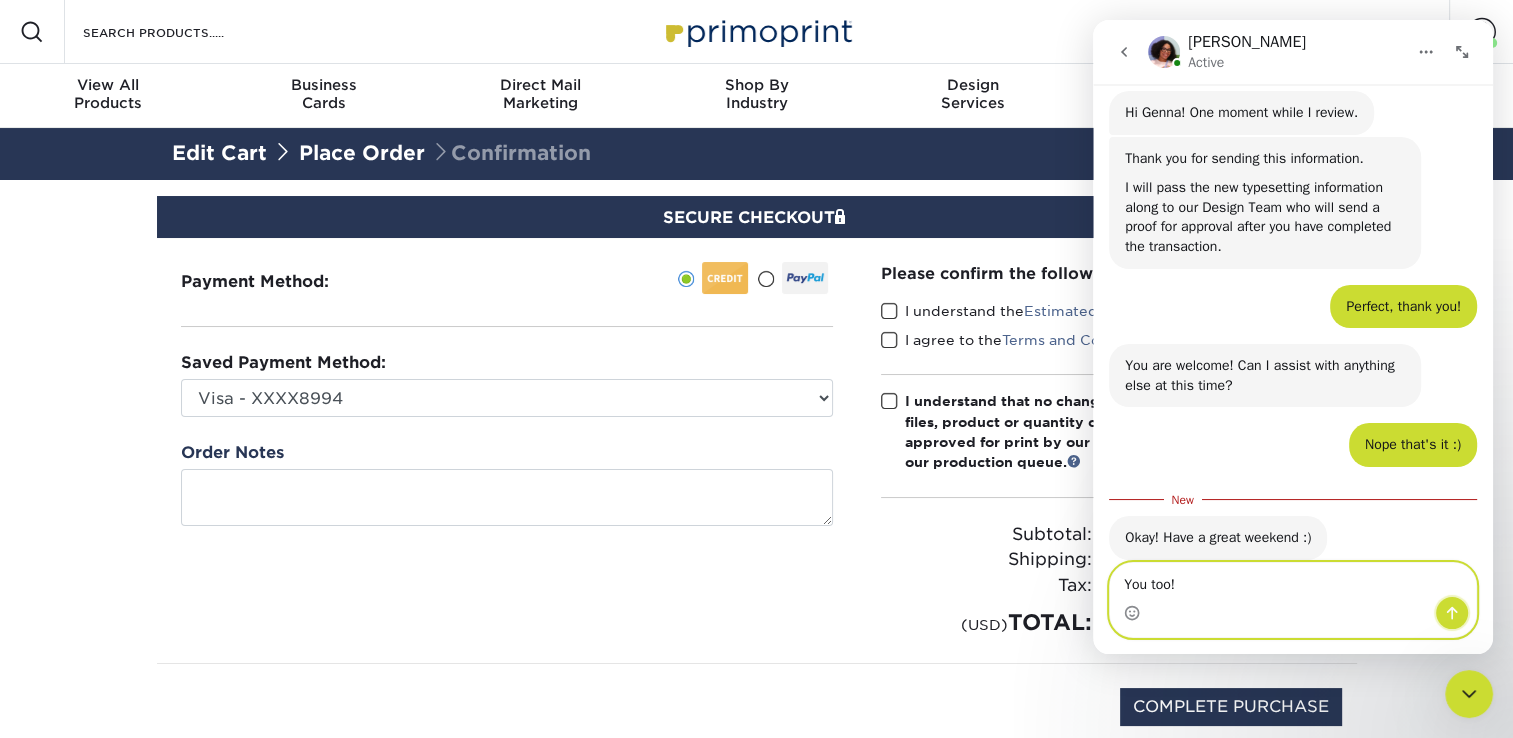 click at bounding box center [1452, 613] 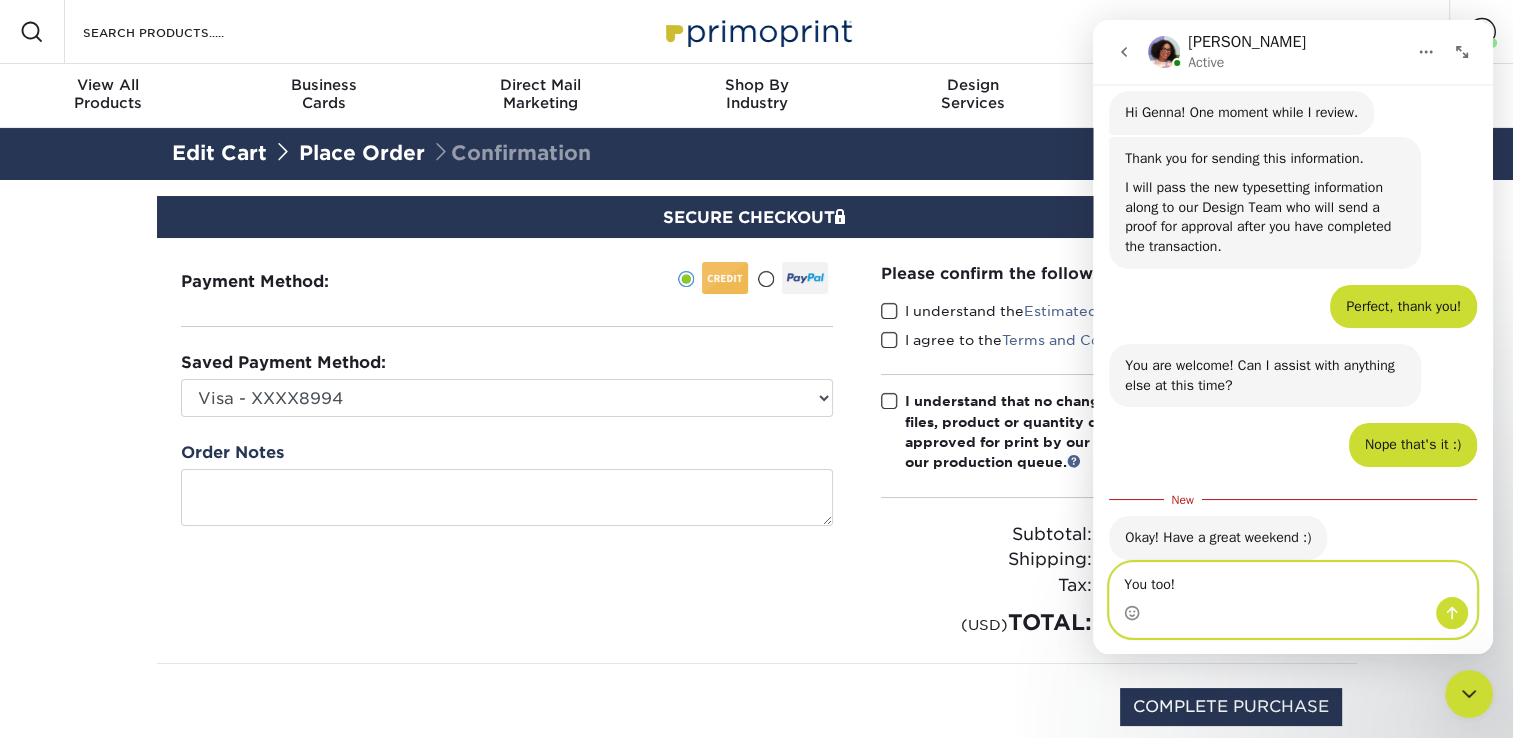 type 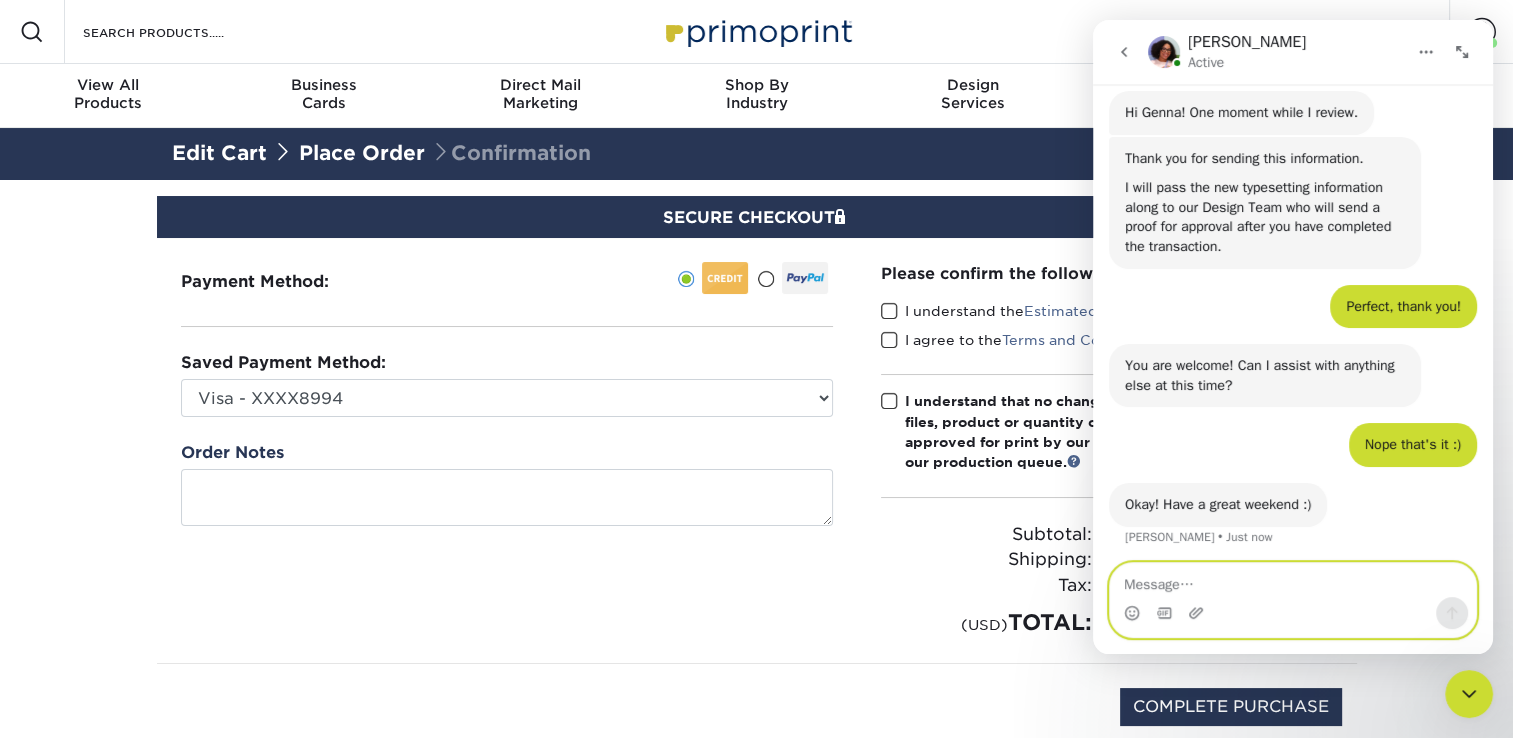 scroll, scrollTop: 2, scrollLeft: 0, axis: vertical 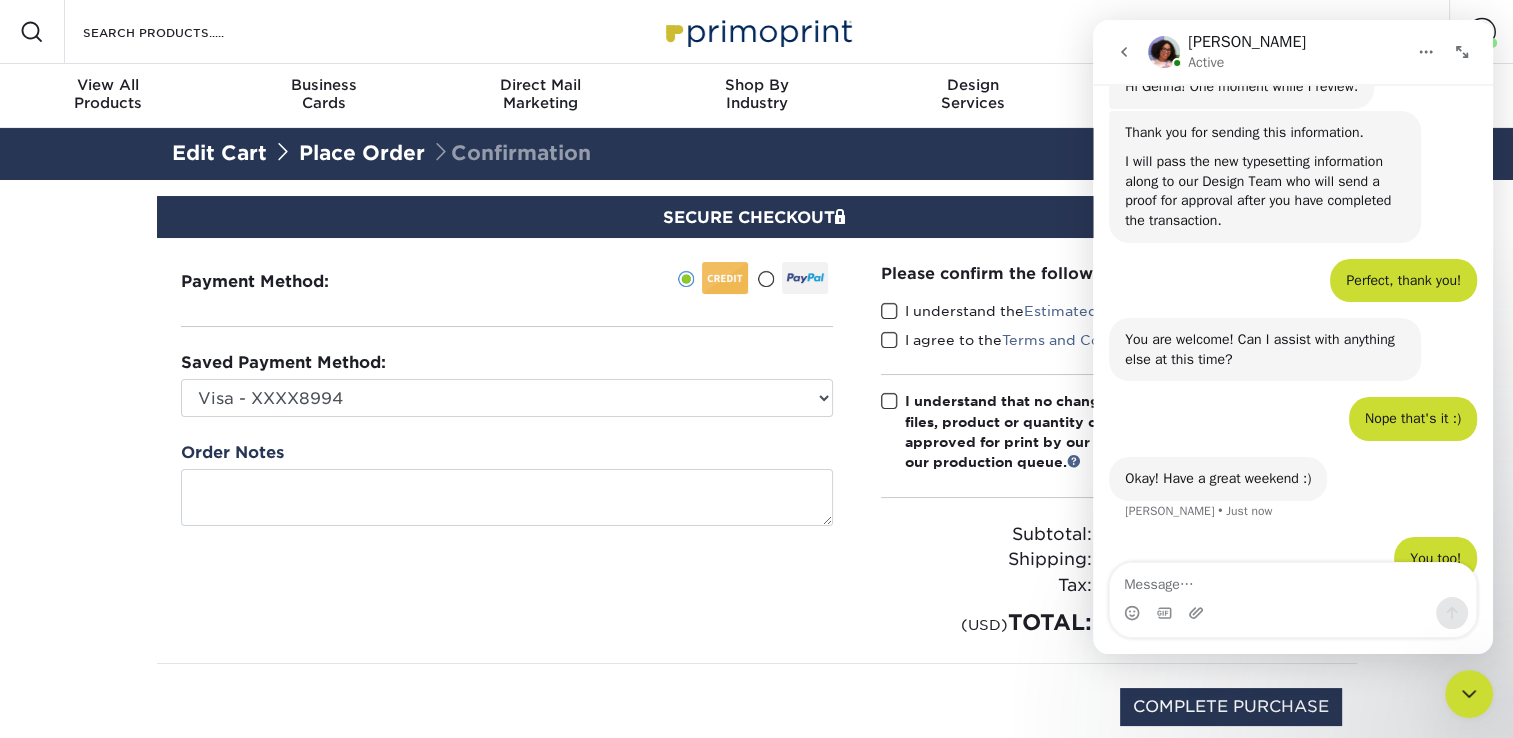 click on "Payment Method:" at bounding box center [507, 450] 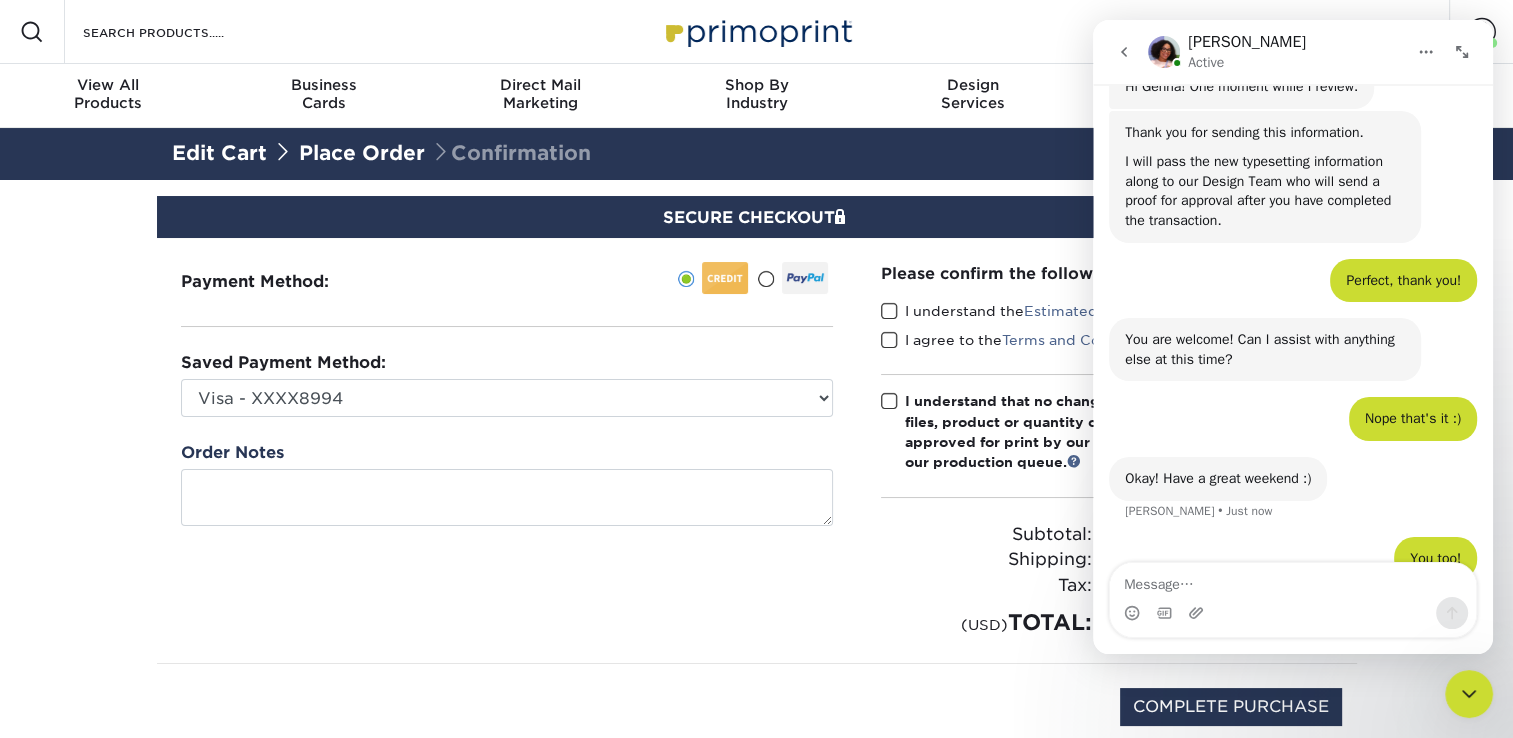 click at bounding box center [1469, 694] 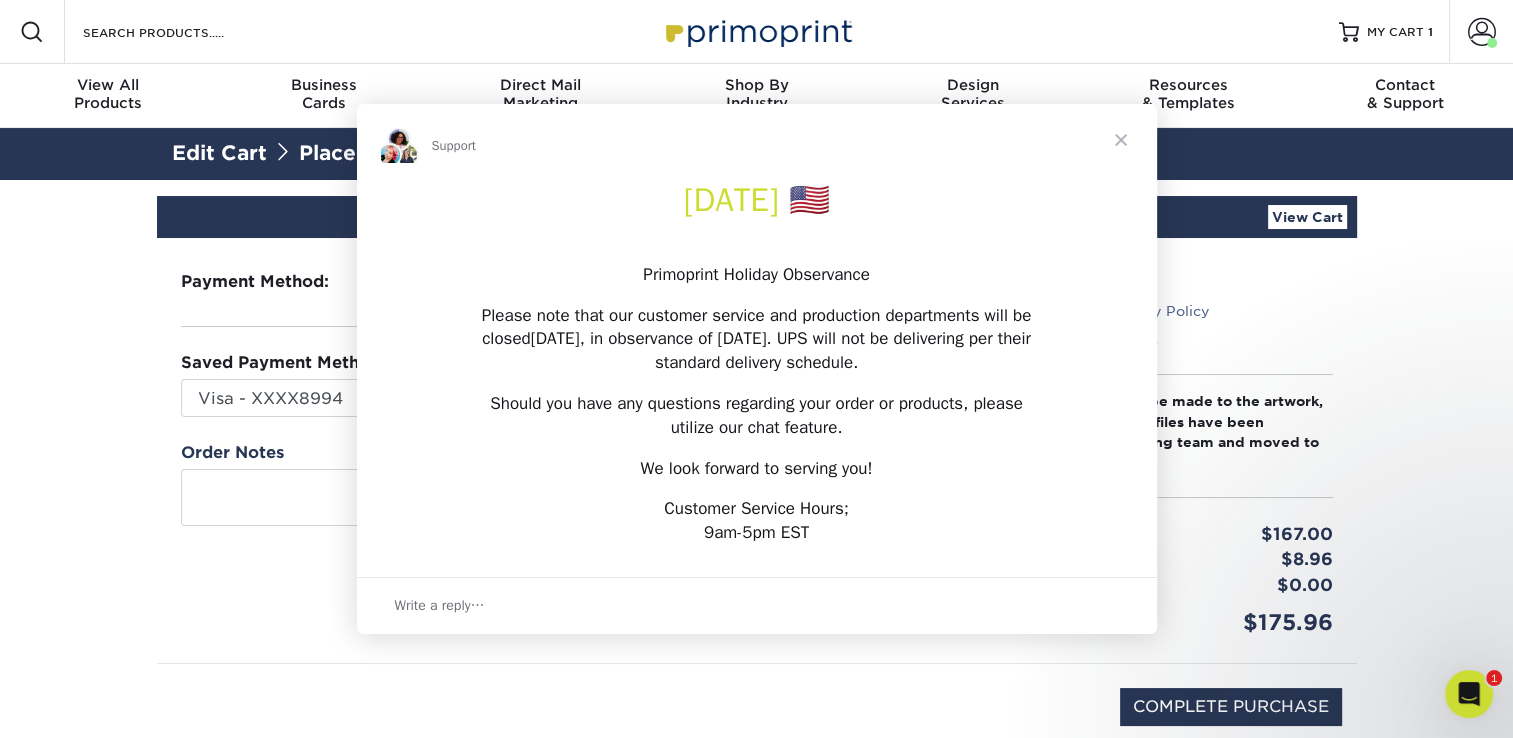 scroll, scrollTop: 0, scrollLeft: 0, axis: both 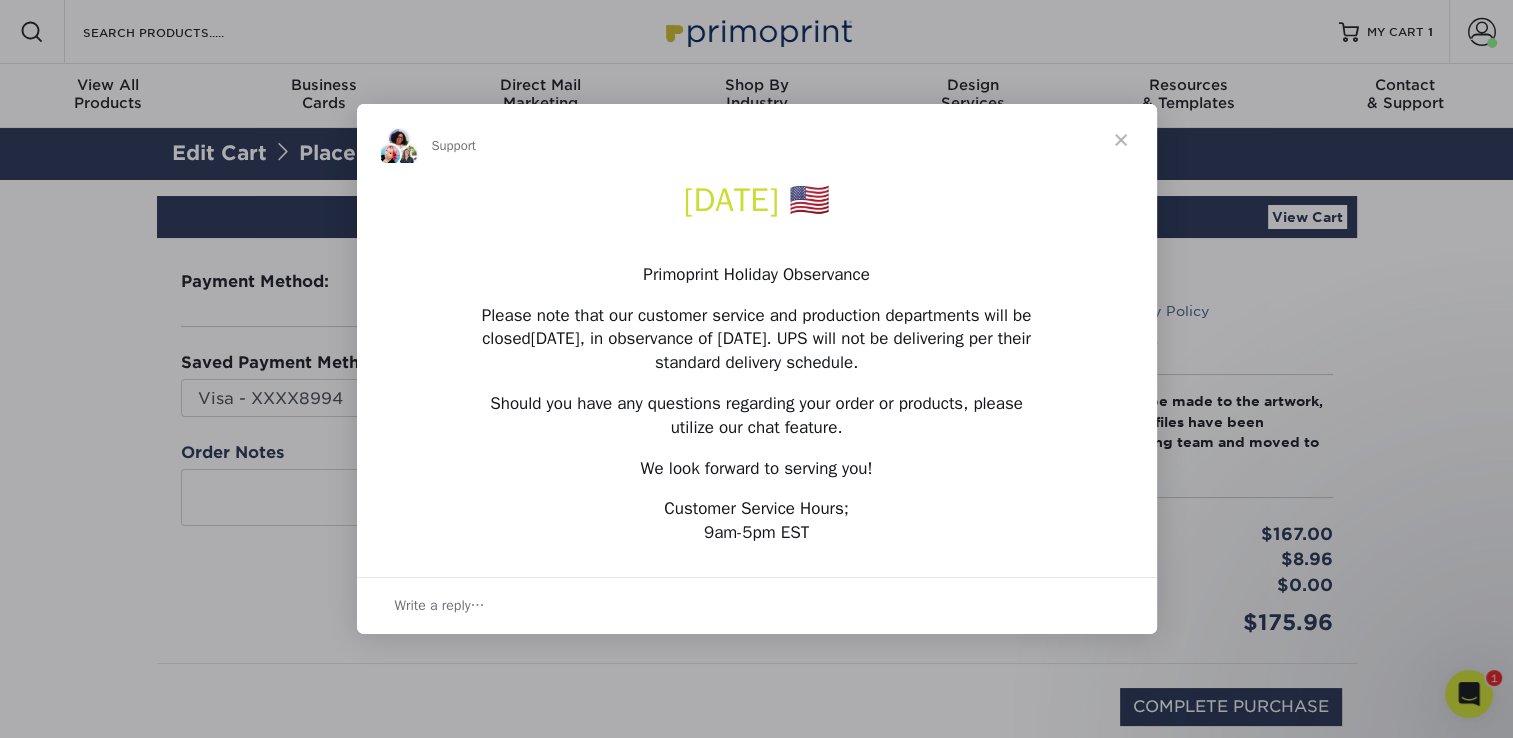 click at bounding box center [1121, 140] 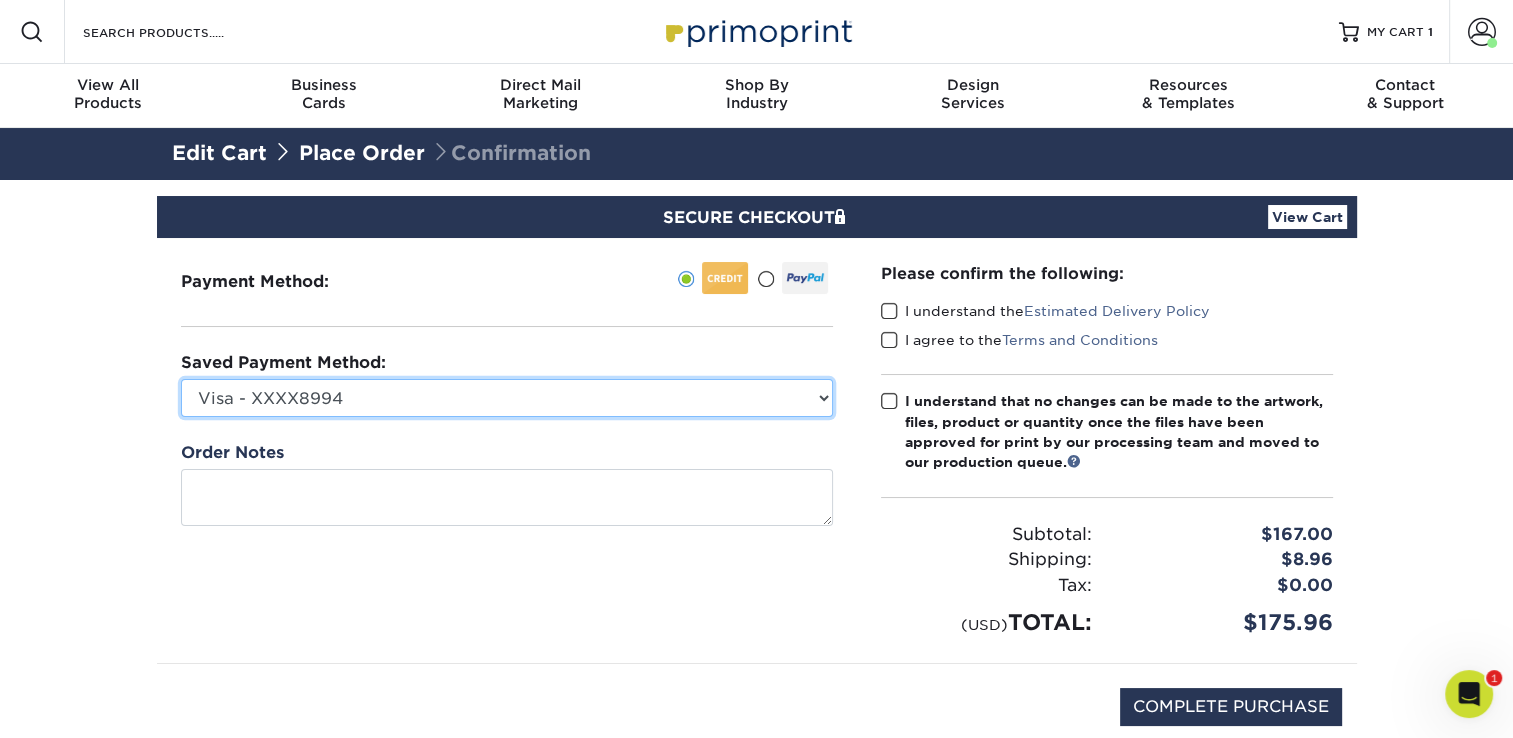 click on "Visa - XXXX8994 Visa - XXXX9083 Visa - XXXX0847 Visa - XXXX9320 American Express - XXXX1114 New Credit Card" at bounding box center (507, 398) 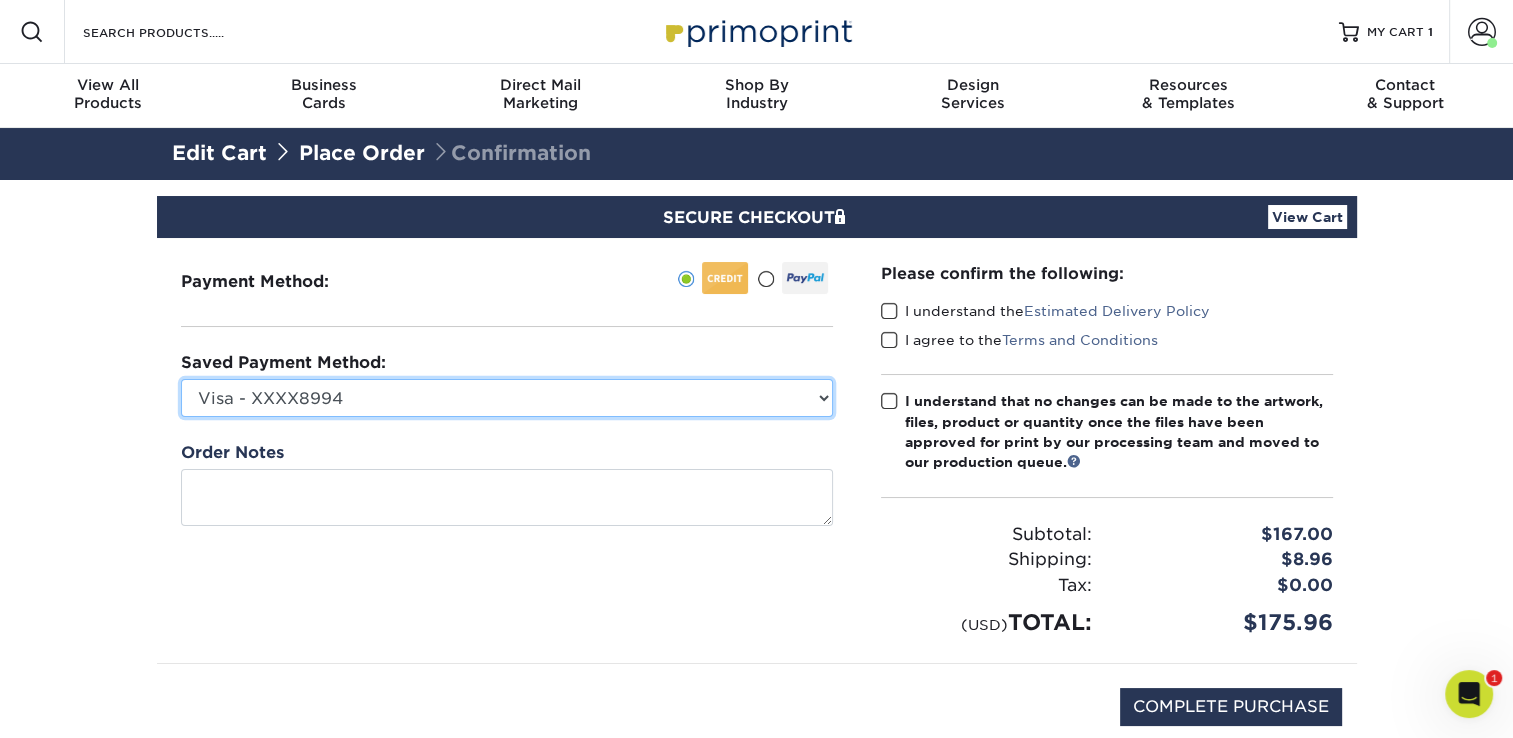 select on "69968" 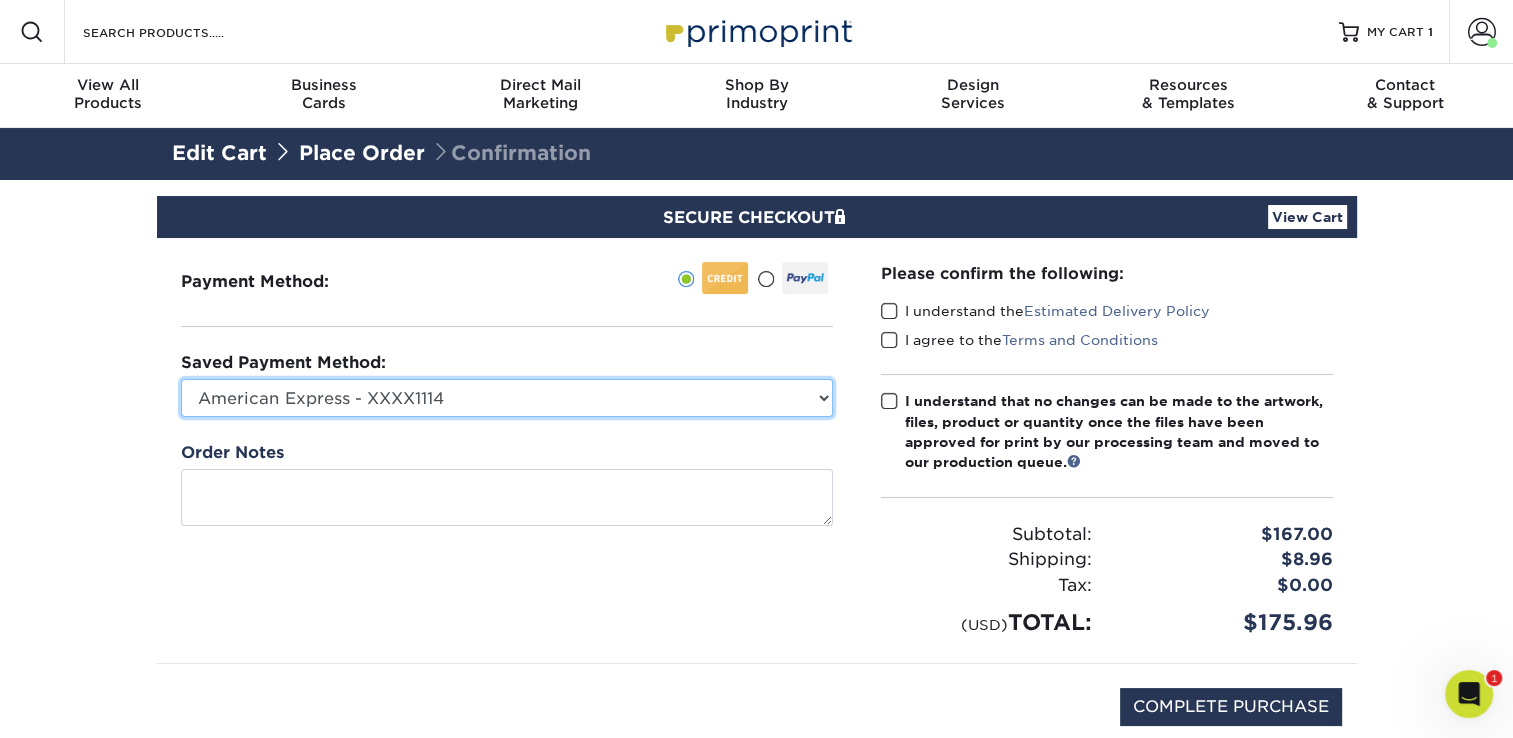 click on "Visa - XXXX8994 Visa - XXXX9083 Visa - XXXX0847 Visa - XXXX9320 American Express - XXXX1114 New Credit Card" at bounding box center [507, 398] 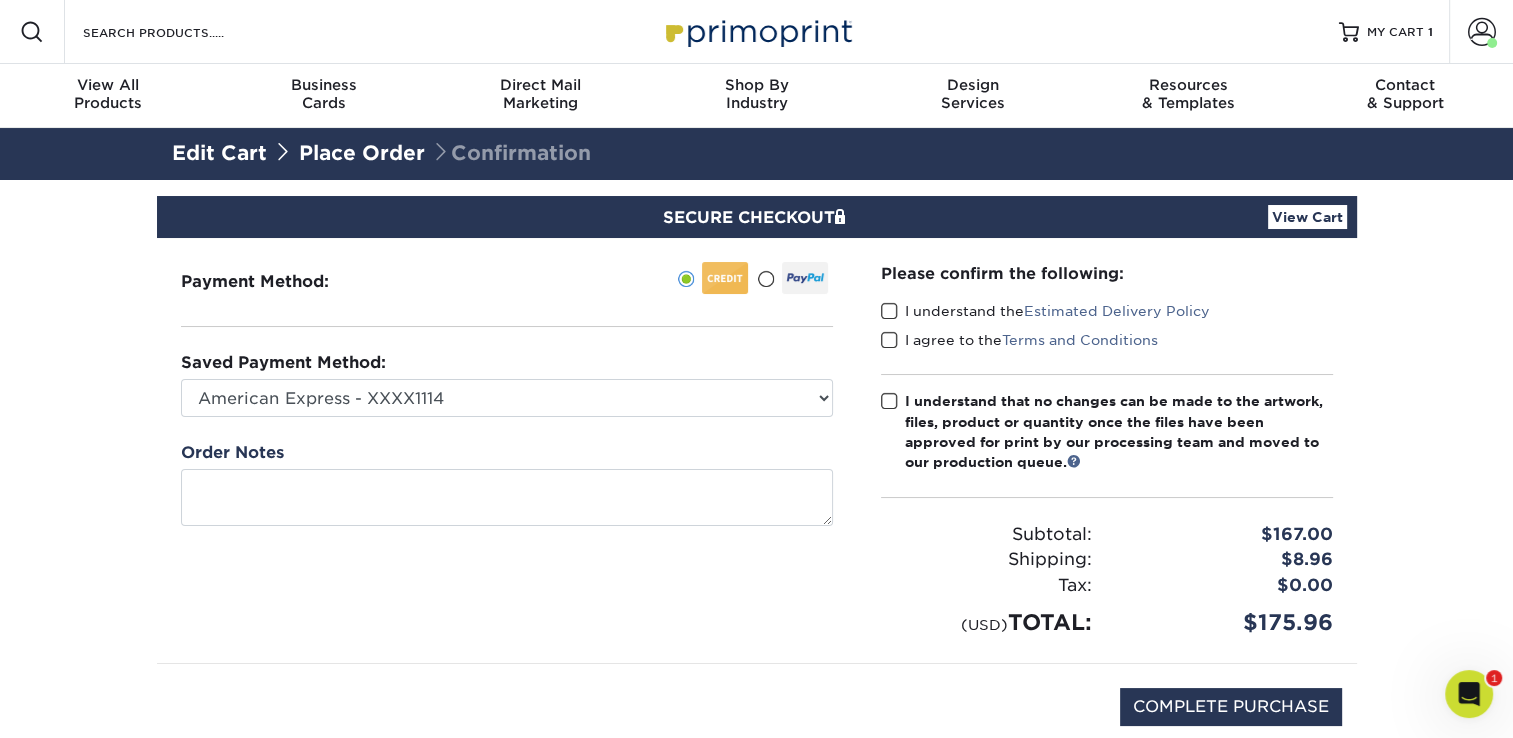 click on "I understand the  Estimated Delivery Policy" at bounding box center (1045, 311) 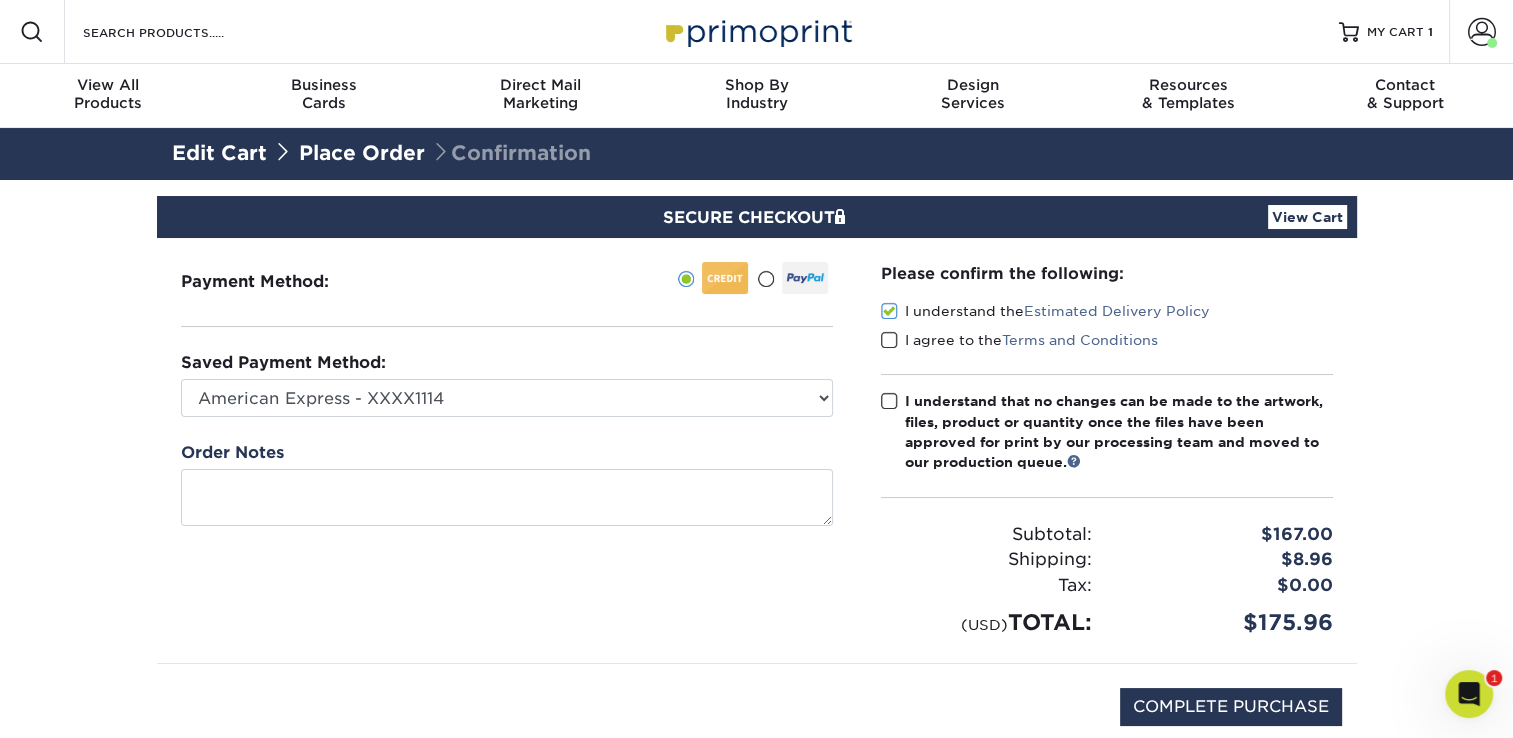 click at bounding box center [889, 340] 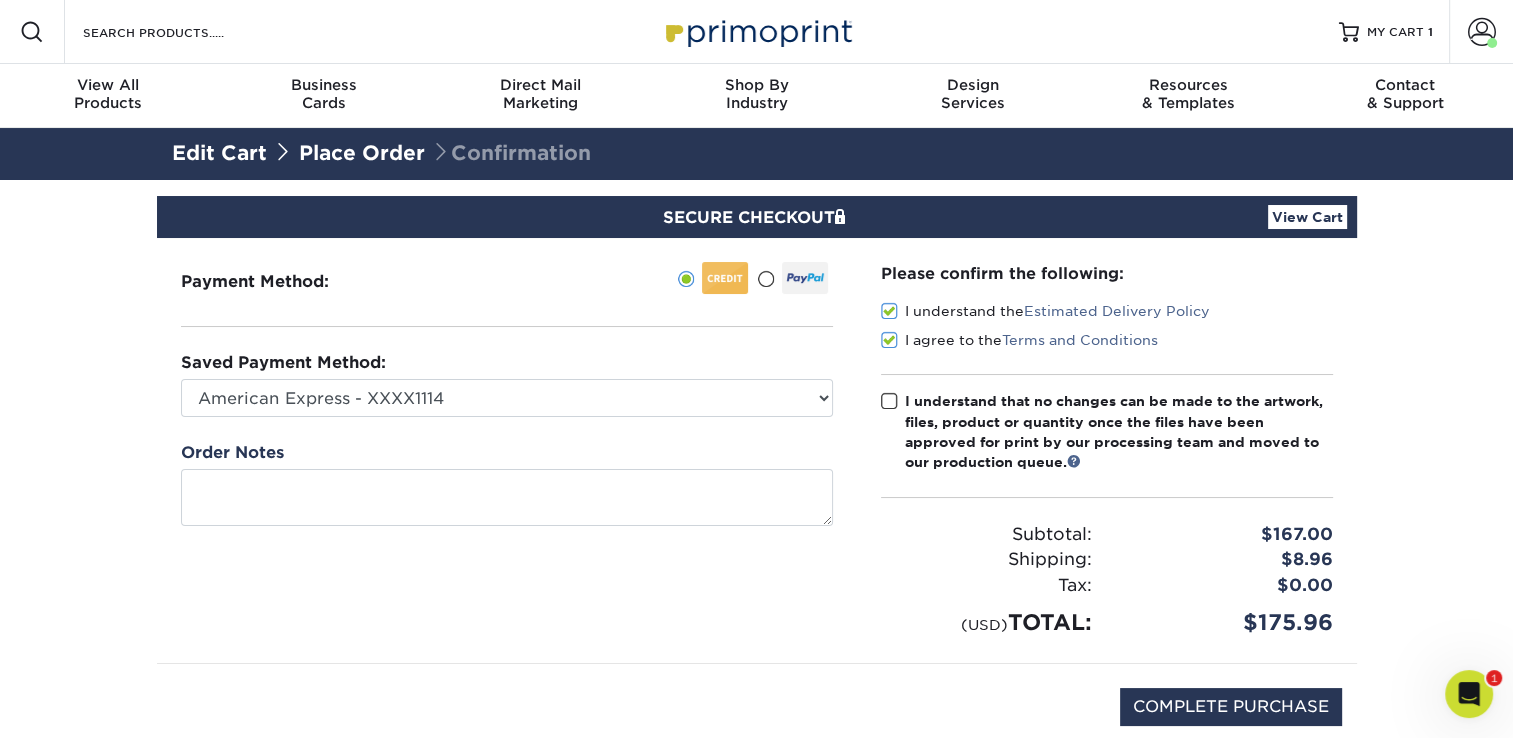 click at bounding box center [889, 401] 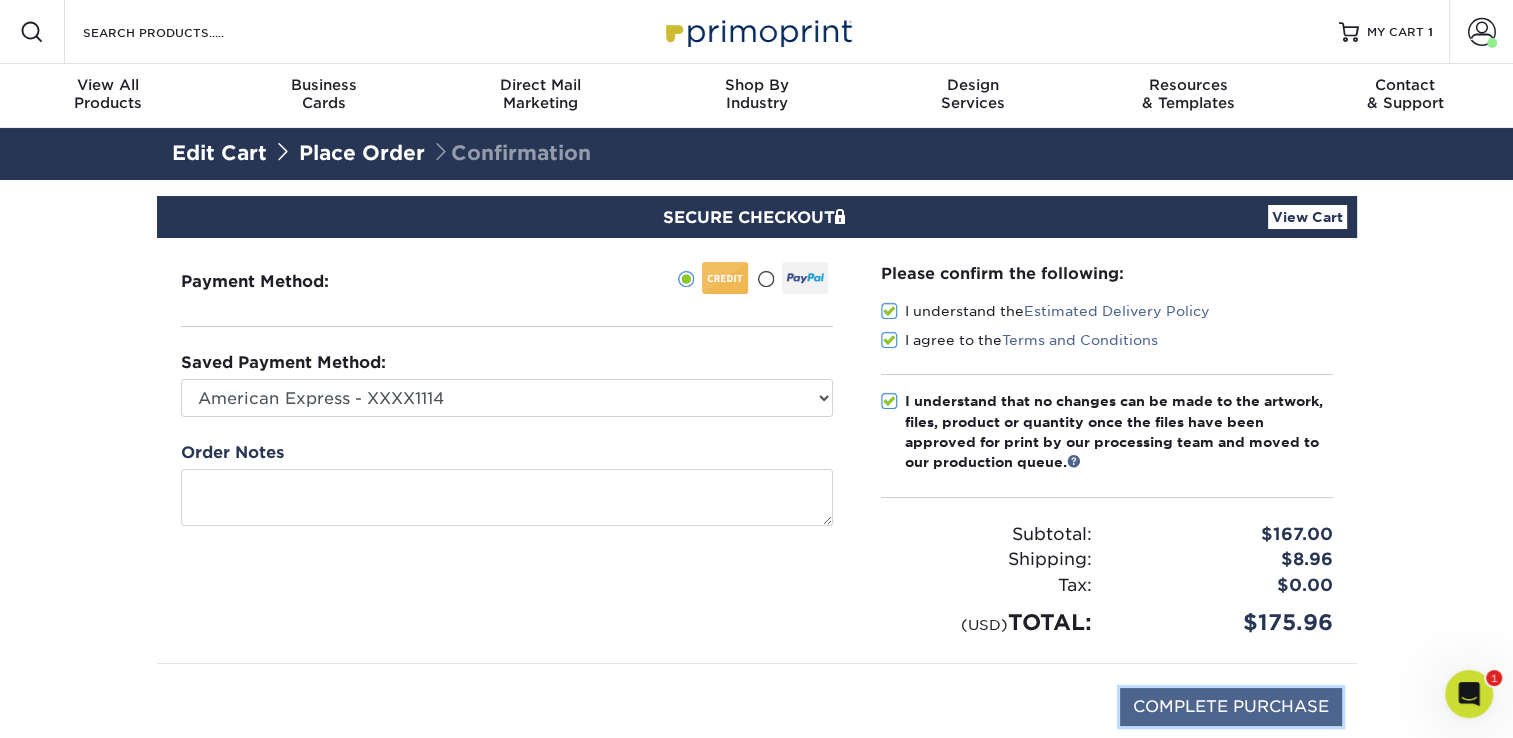 click on "COMPLETE PURCHASE" at bounding box center [1231, 707] 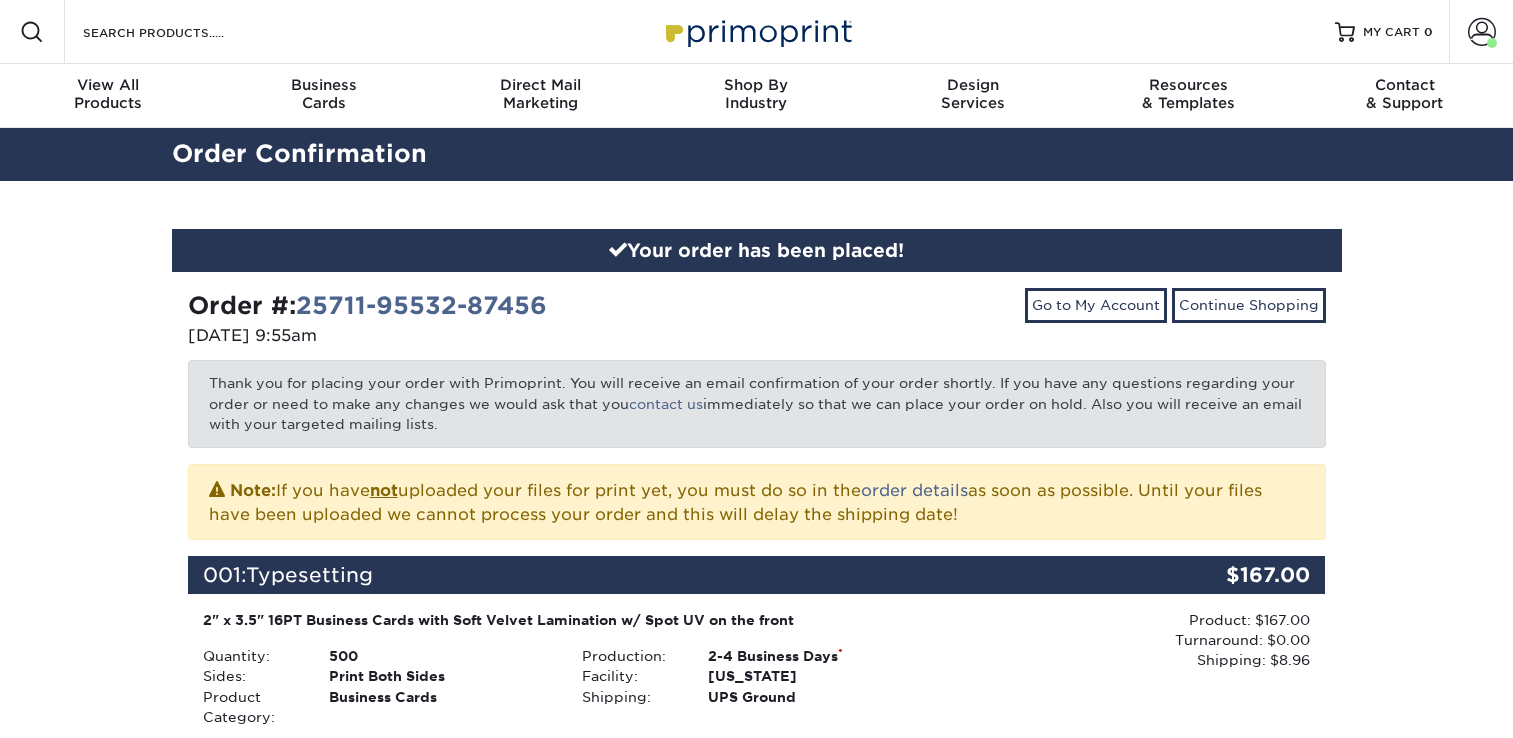 scroll, scrollTop: 0, scrollLeft: 0, axis: both 